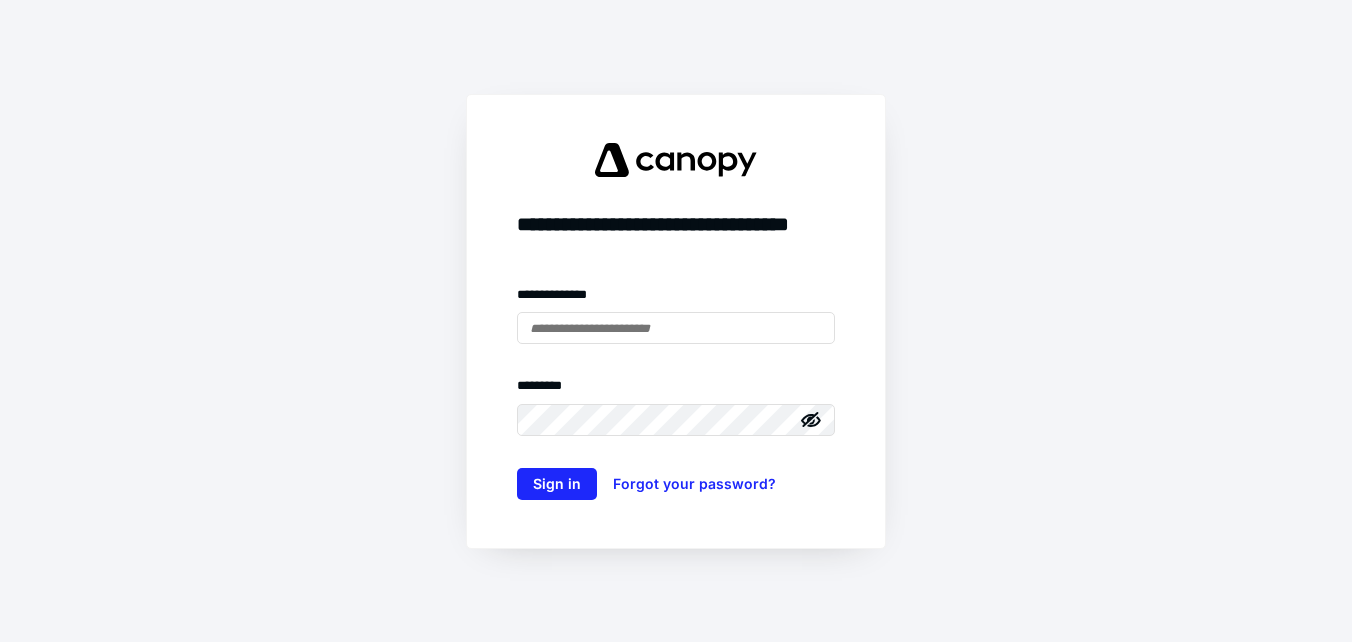 scroll, scrollTop: 0, scrollLeft: 0, axis: both 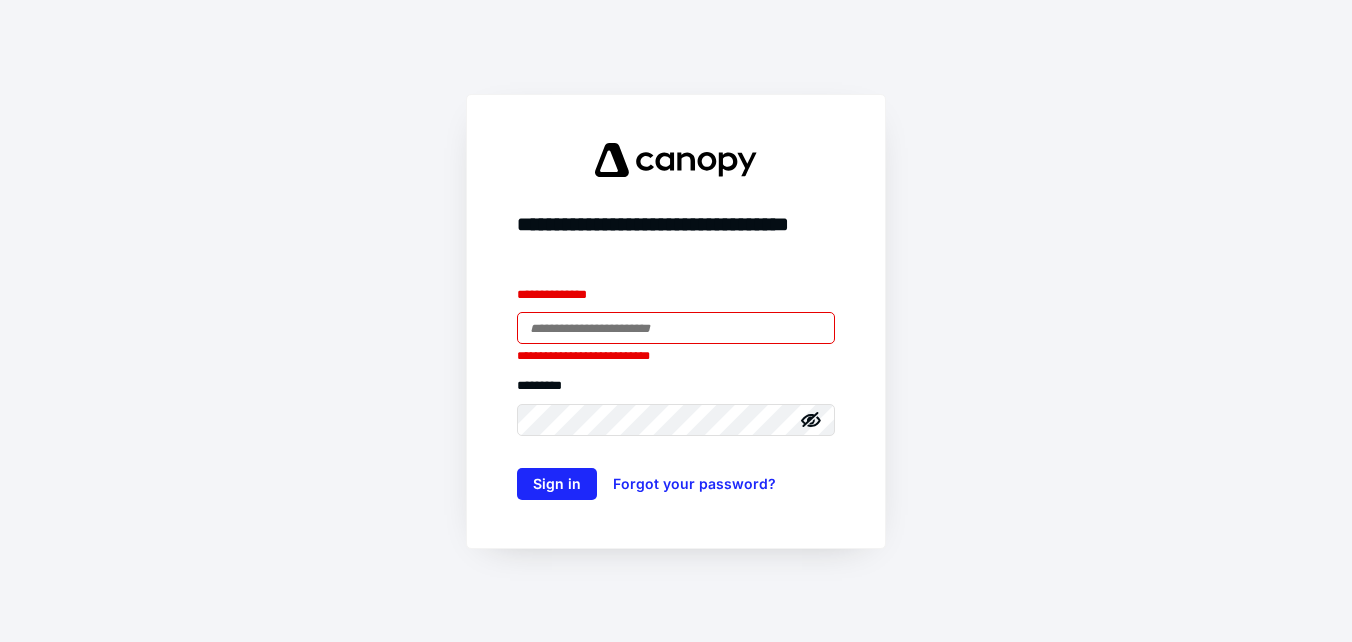 type on "**********" 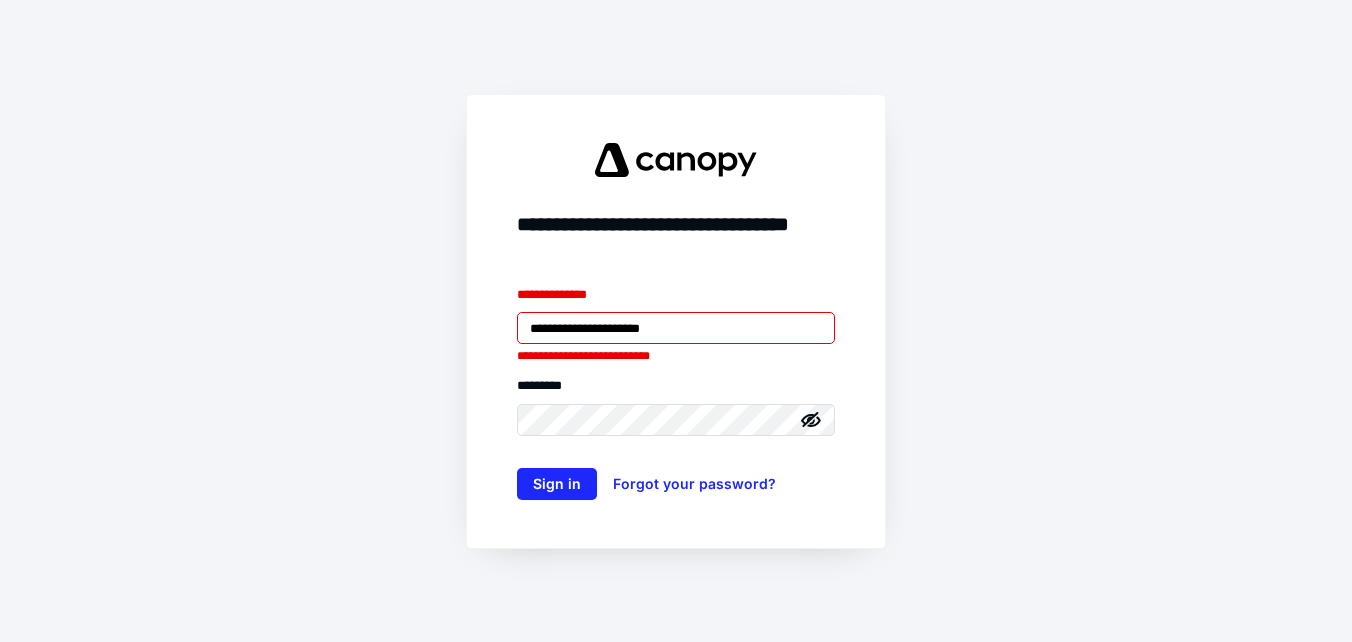 click on "**********" at bounding box center [676, 321] 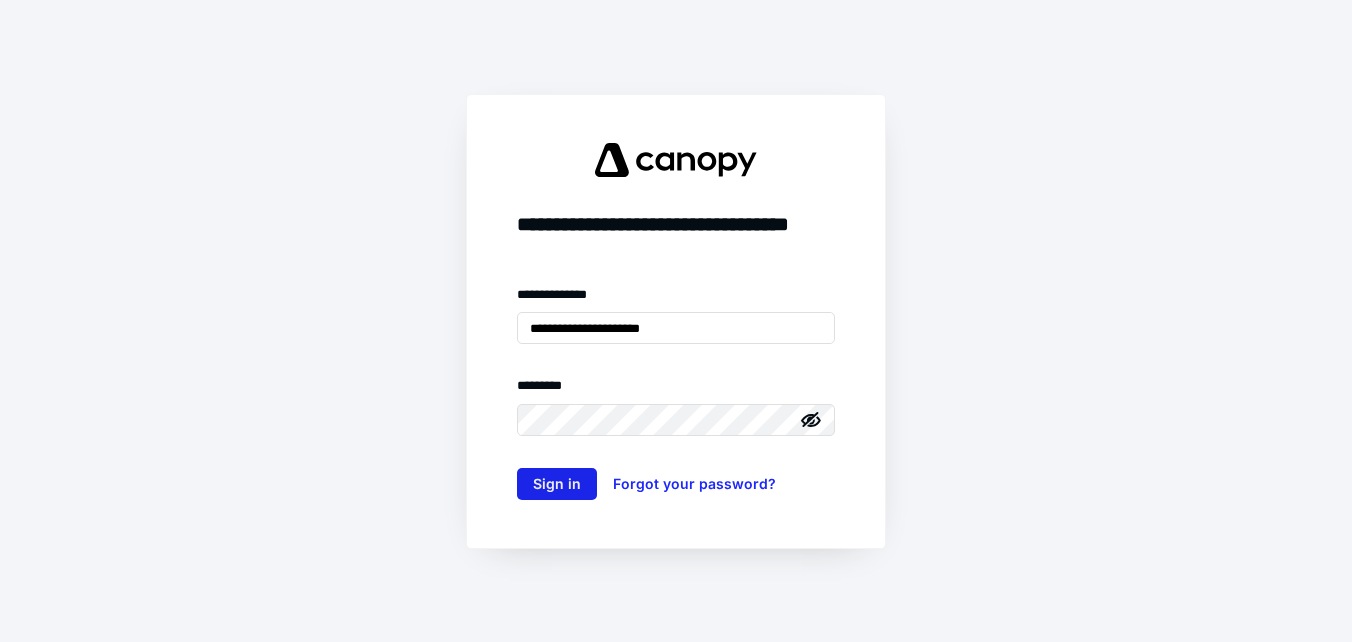 click on "Sign in" at bounding box center [557, 484] 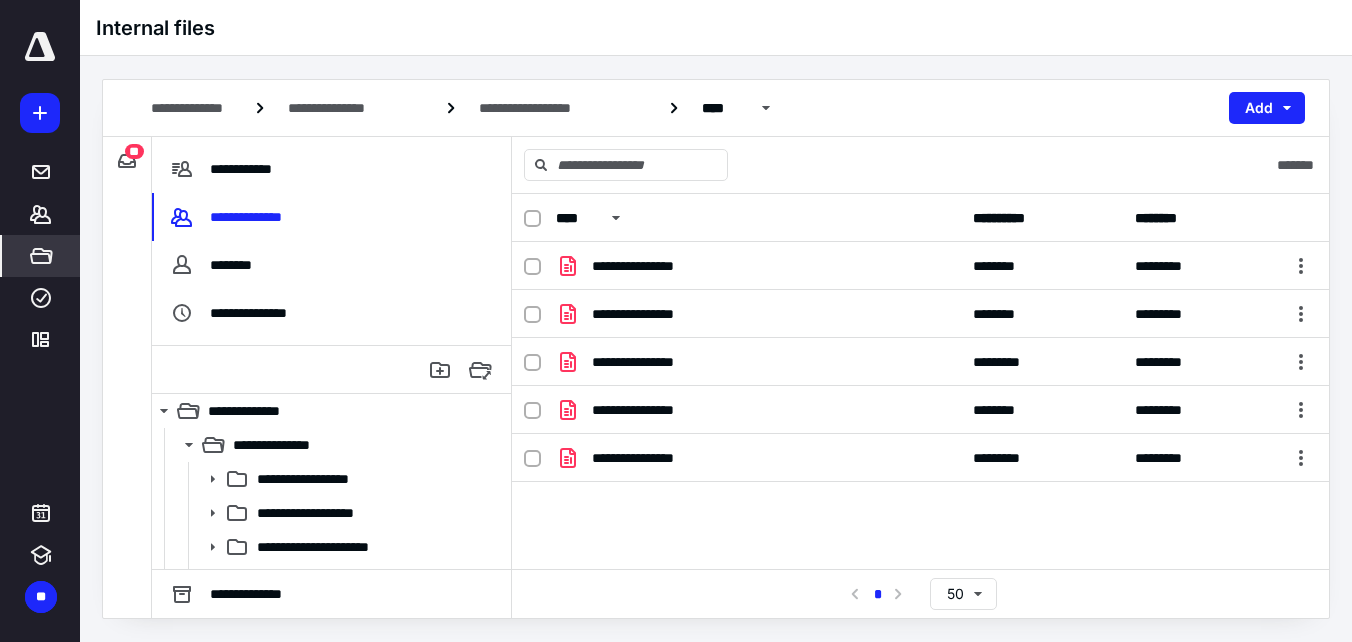 scroll, scrollTop: 0, scrollLeft: 0, axis: both 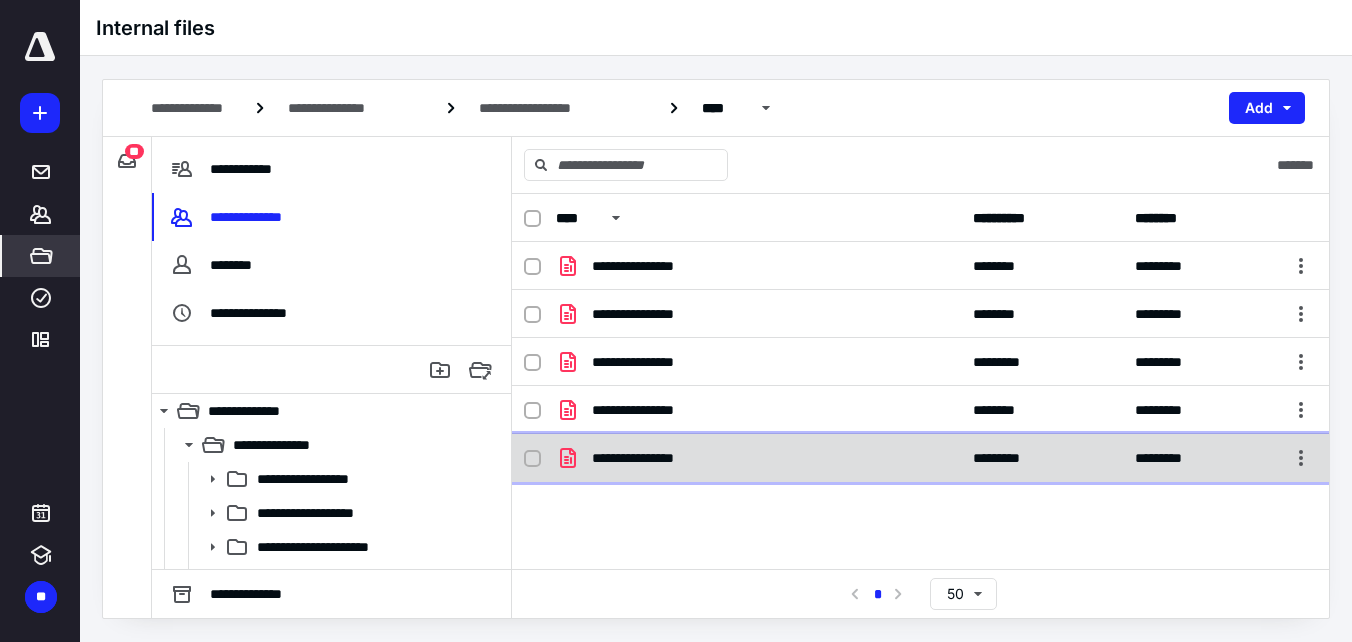 click on "**********" at bounding box center [653, 458] 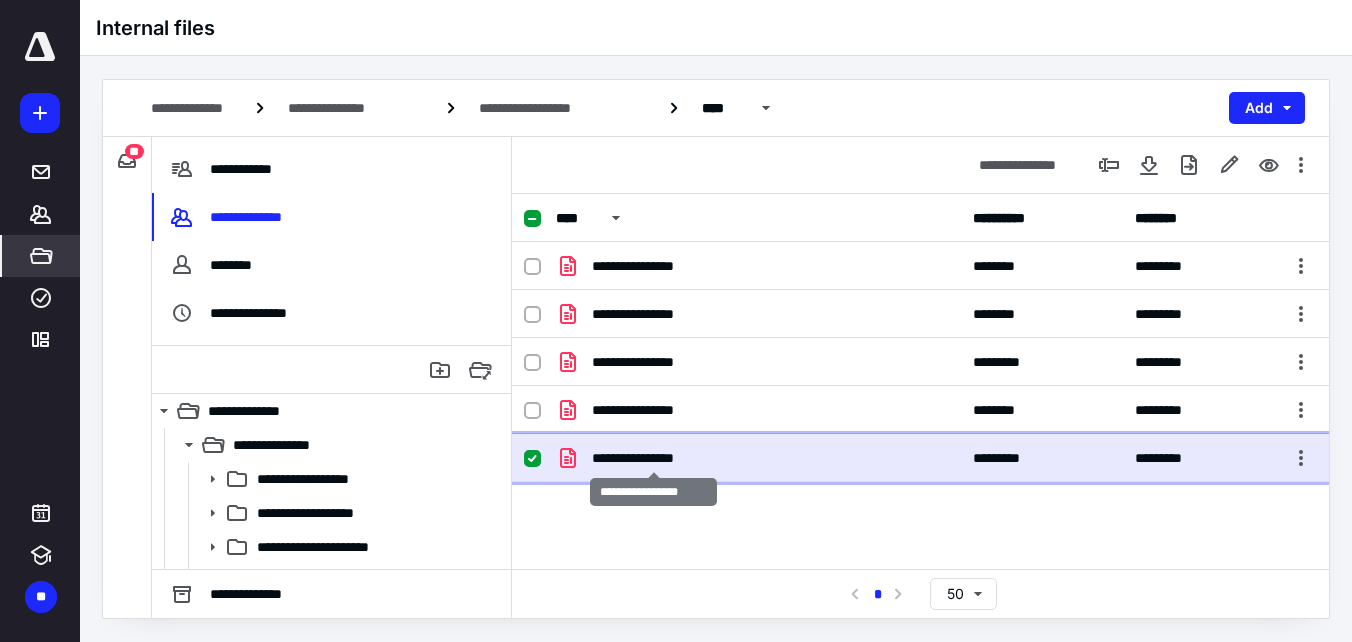 click on "**********" at bounding box center (653, 458) 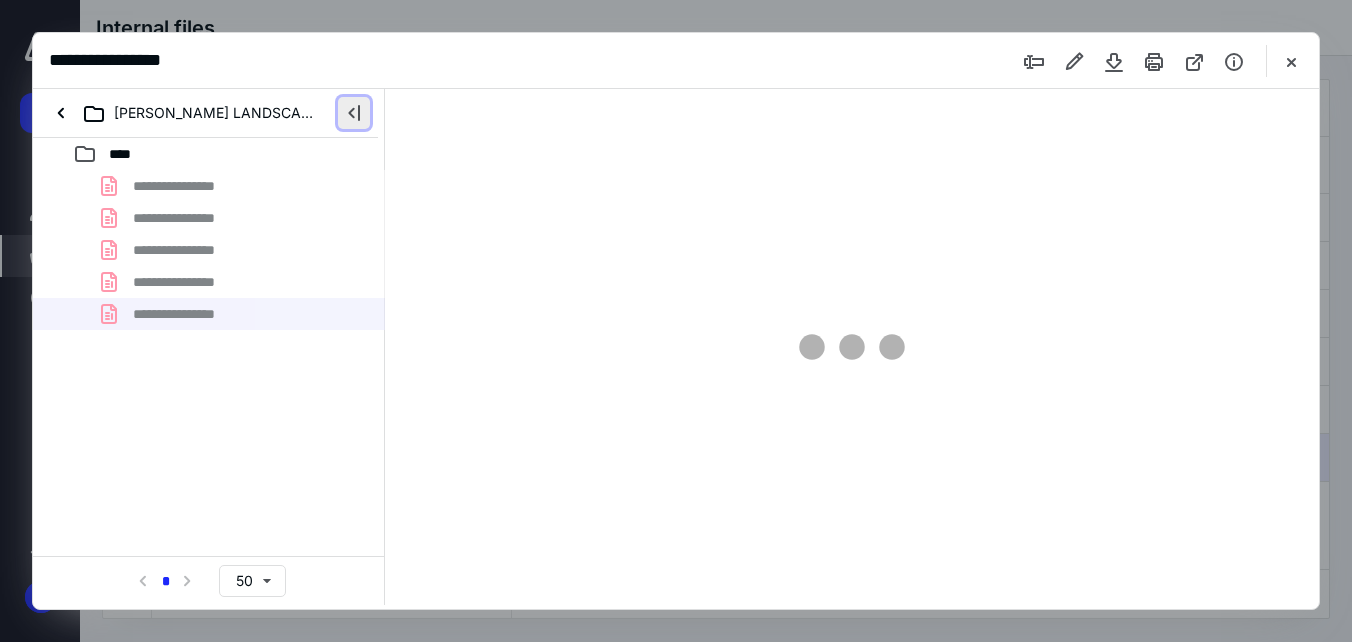 click at bounding box center [354, 113] 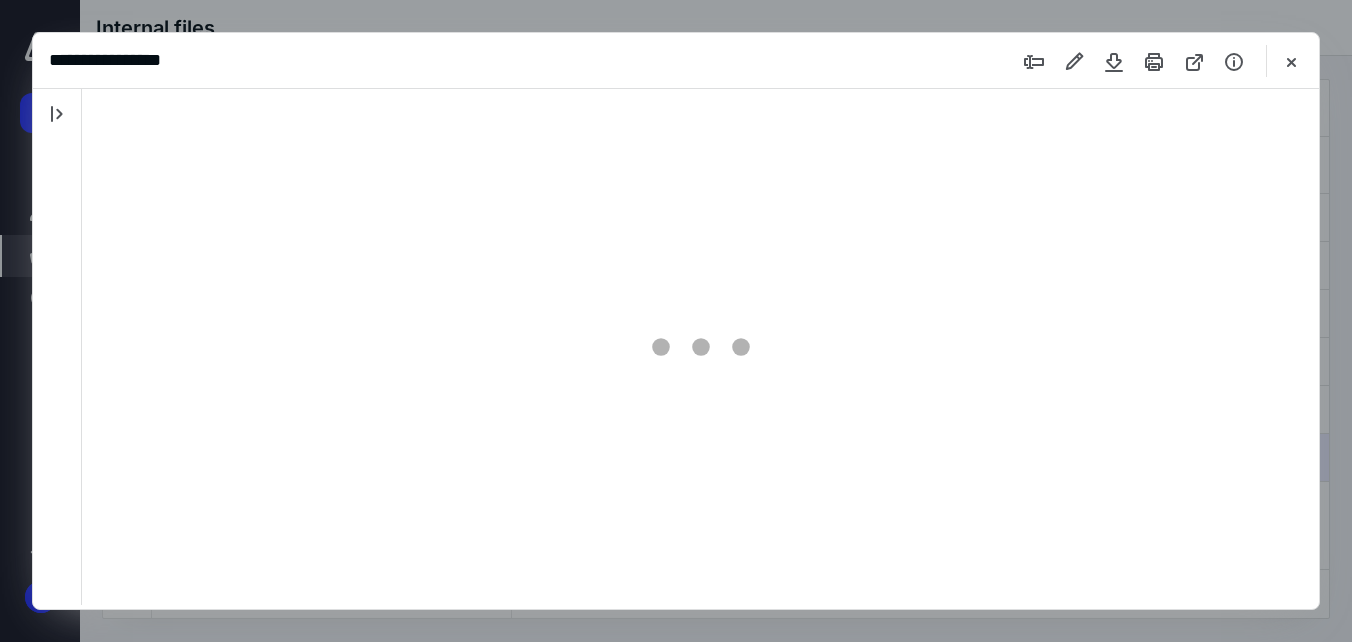 scroll, scrollTop: 0, scrollLeft: 0, axis: both 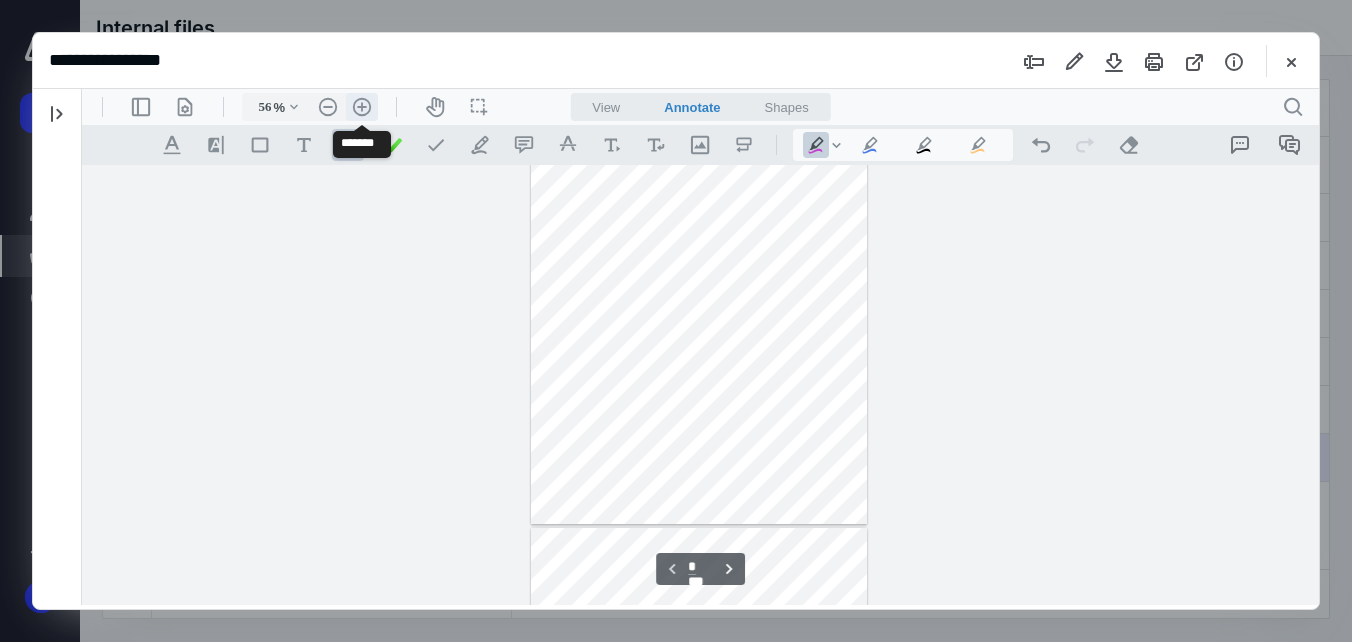 click on ".cls-1{fill:#abb0c4;} icon - header - zoom - in - line" at bounding box center [362, 107] 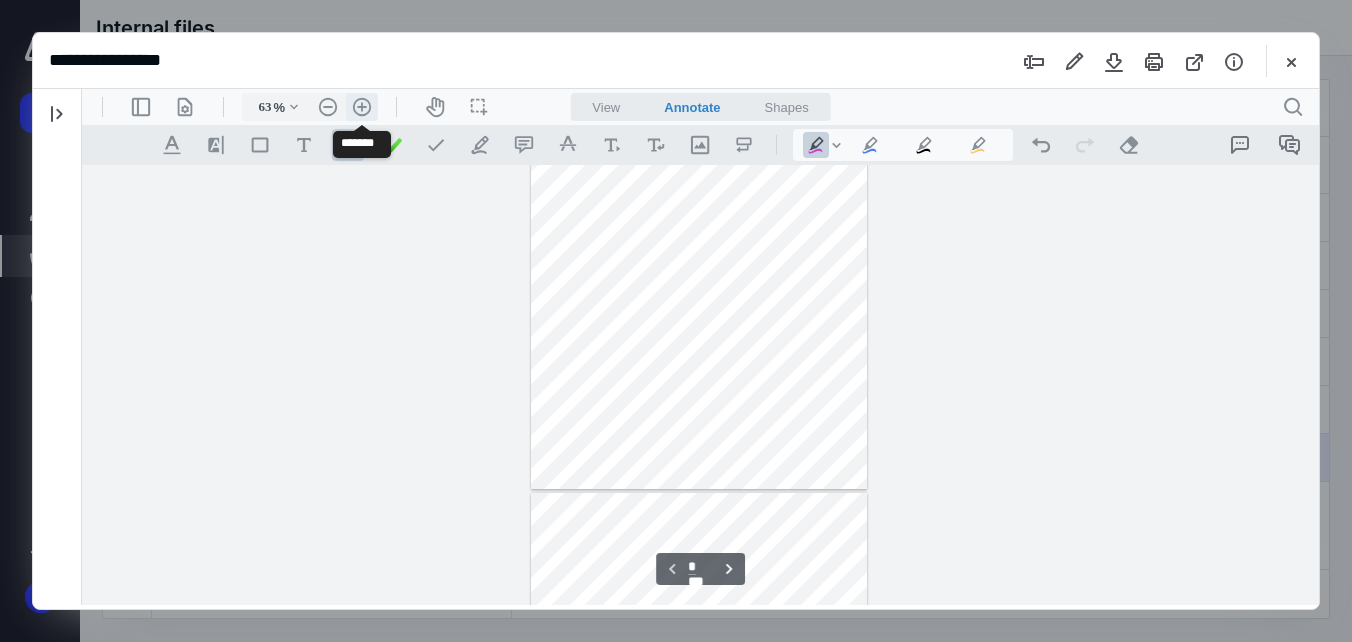 click on ".cls-1{fill:#abb0c4;} icon - header - zoom - in - line" at bounding box center (362, 107) 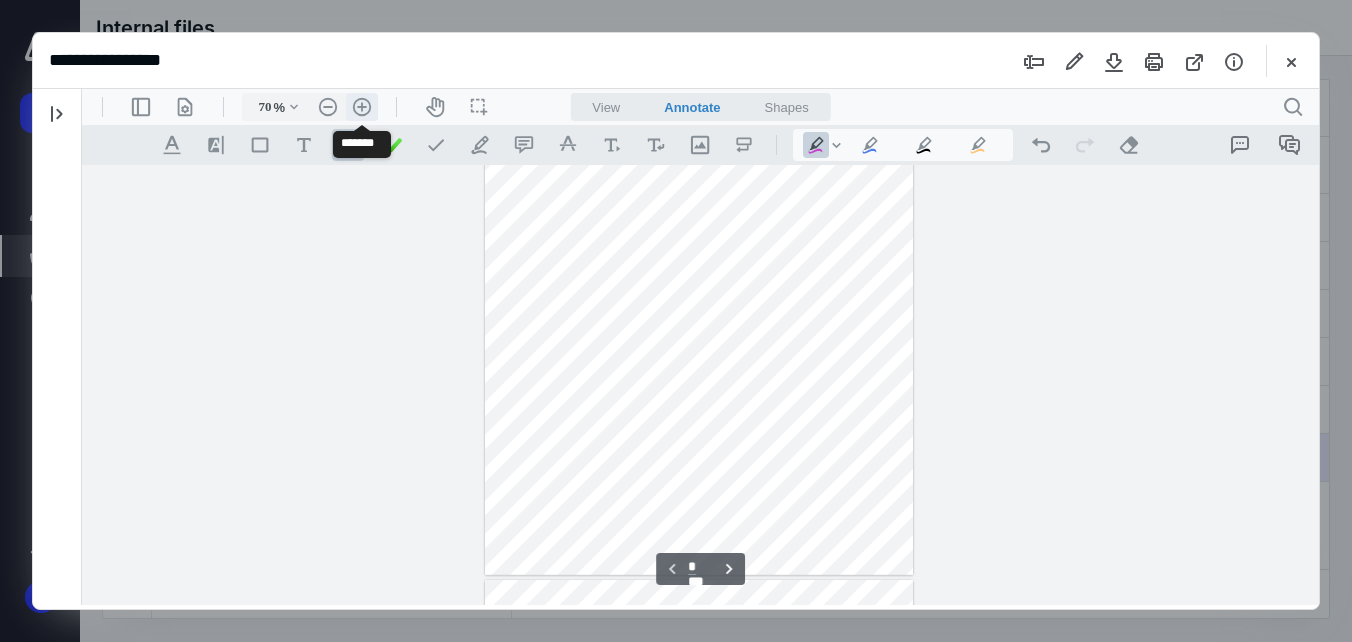 click on ".cls-1{fill:#abb0c4;} icon - header - zoom - in - line" at bounding box center (362, 107) 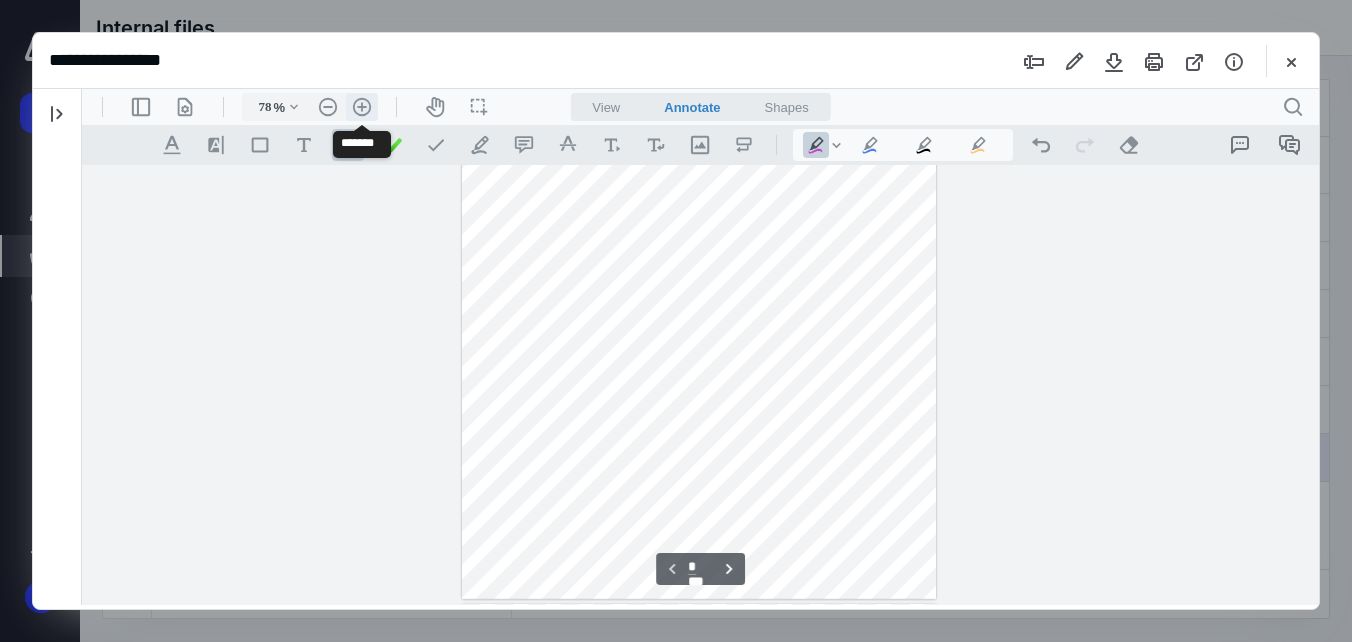 click on ".cls-1{fill:#abb0c4;} icon - header - zoom - in - line" at bounding box center (362, 107) 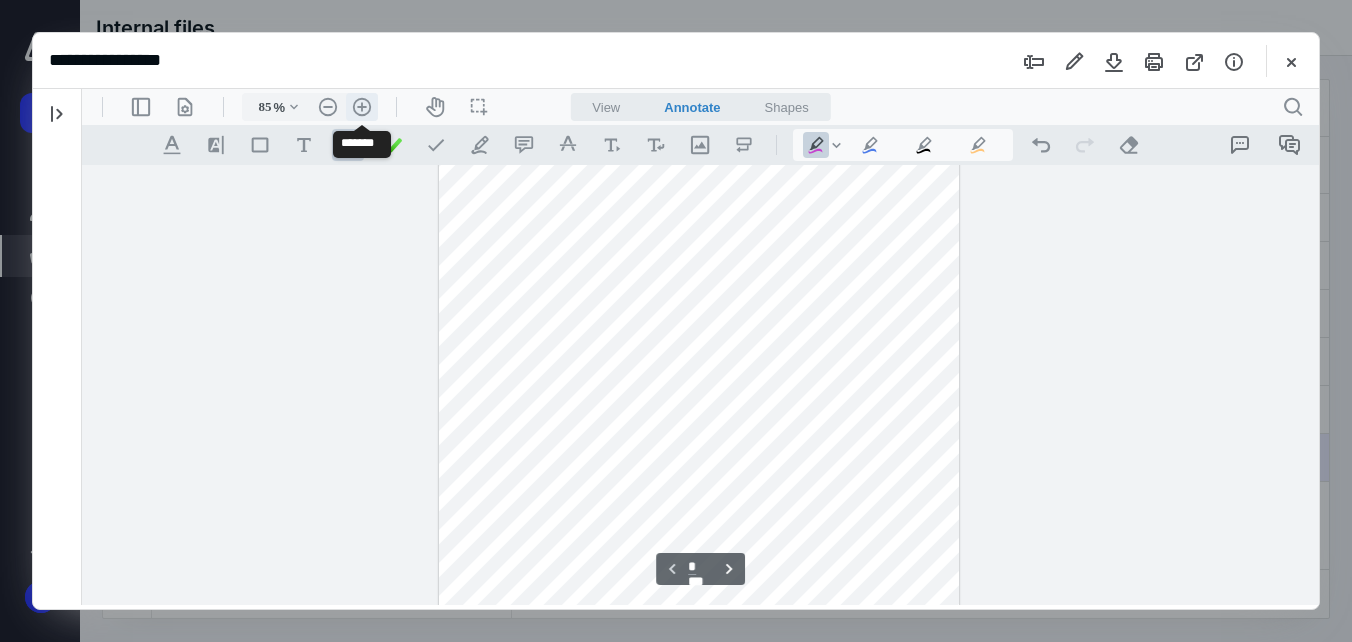 click on ".cls-1{fill:#abb0c4;} icon - header - zoom - in - line" at bounding box center (362, 107) 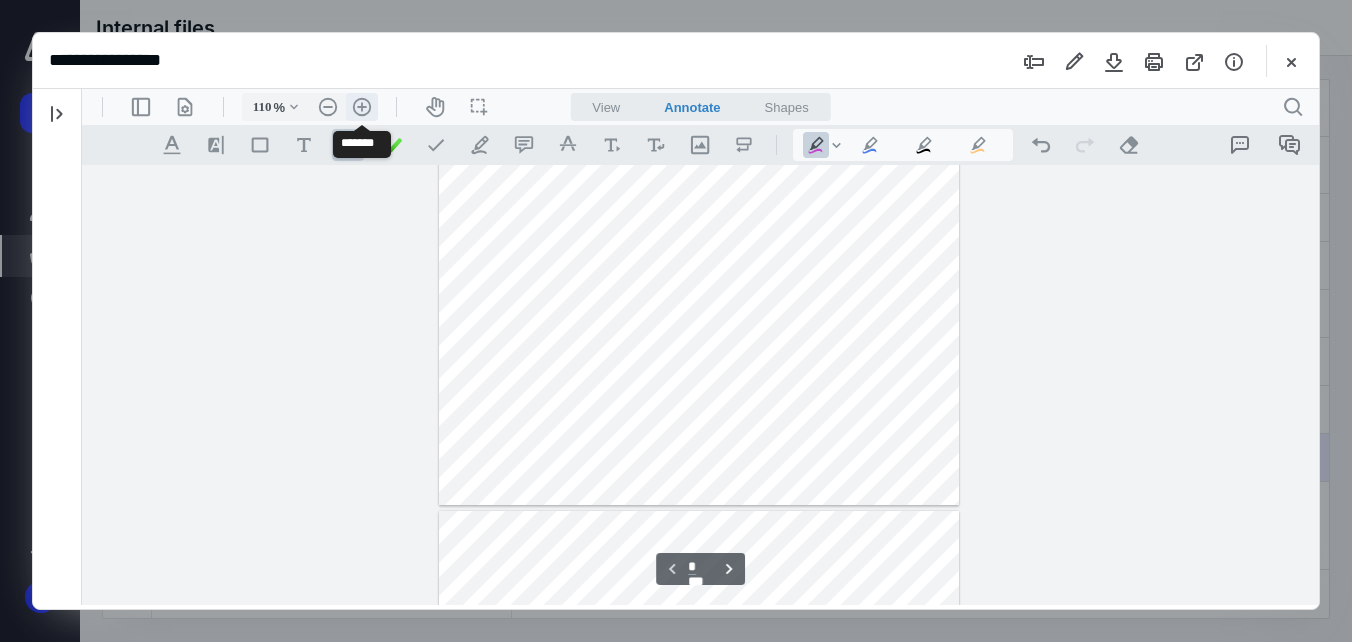 click on ".cls-1{fill:#abb0c4;} icon - header - zoom - in - line" at bounding box center (362, 107) 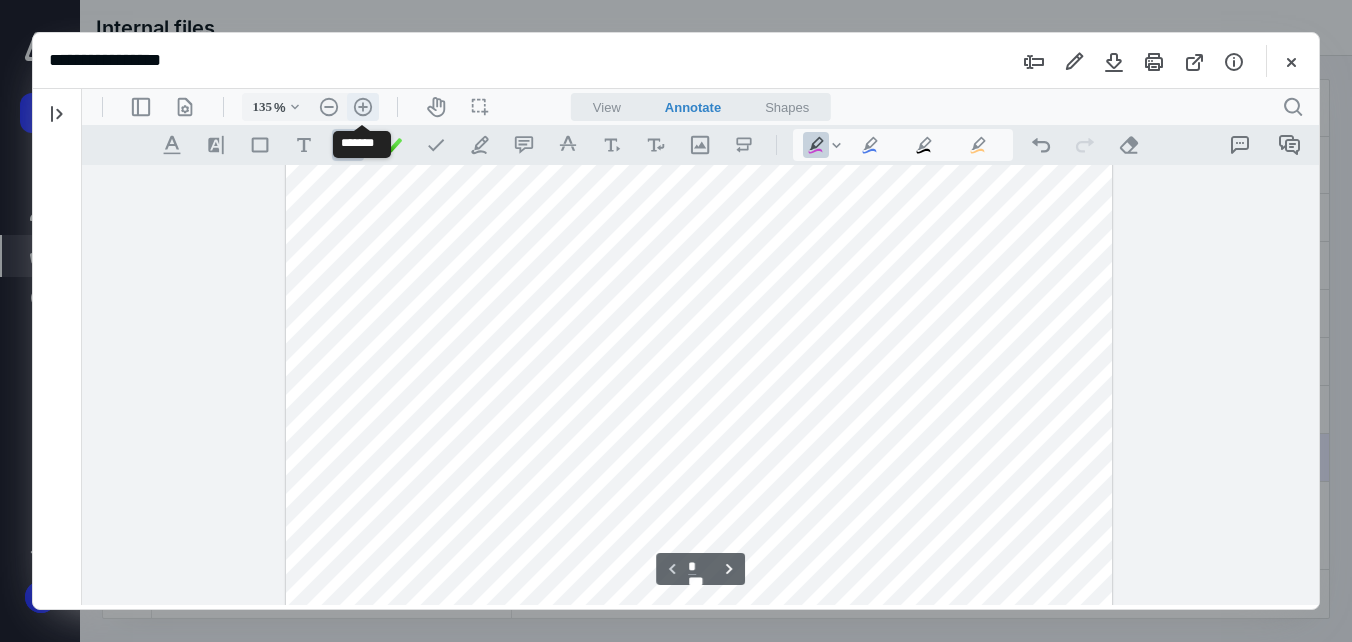 click on ".cls-1{fill:#abb0c4;} icon - header - zoom - in - line" at bounding box center [363, 107] 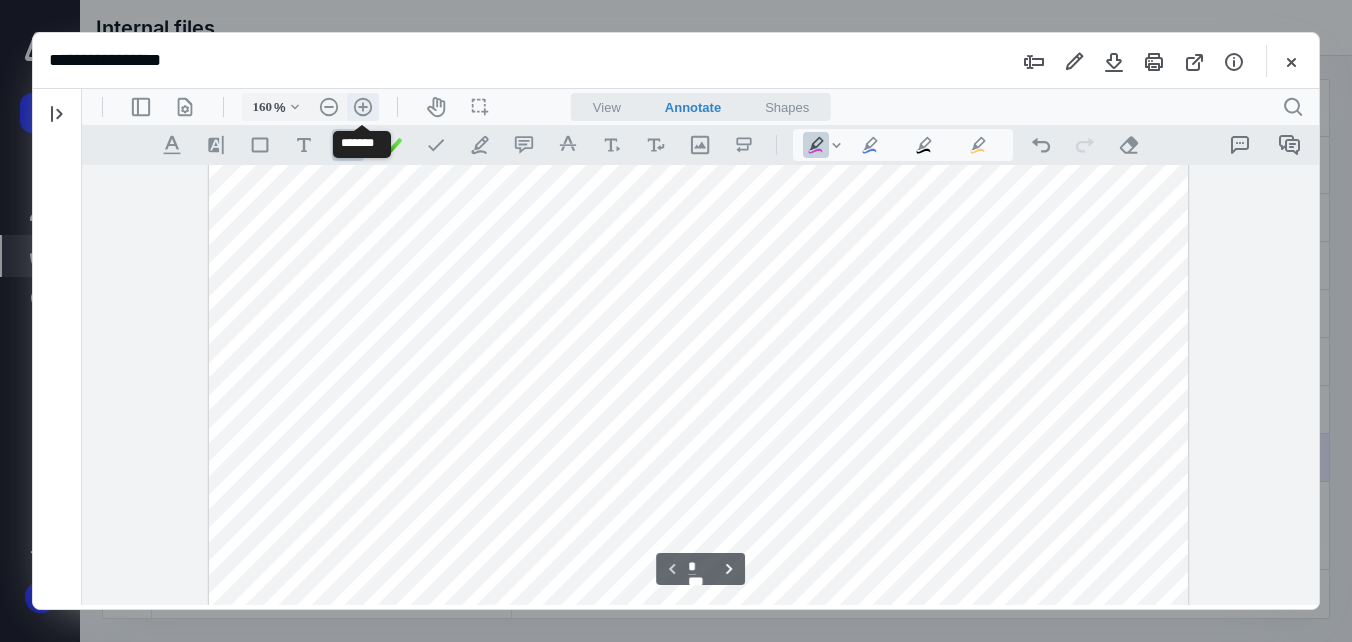 scroll, scrollTop: 572, scrollLeft: 0, axis: vertical 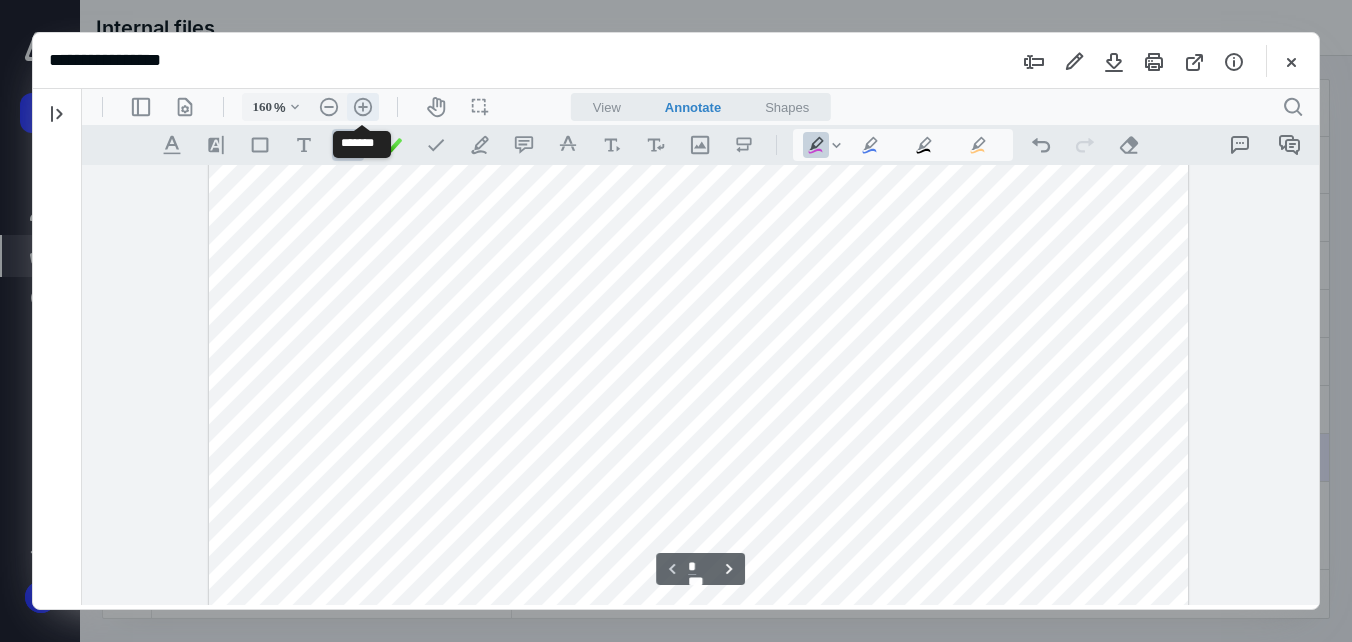 click on ".cls-1{fill:#abb0c4;} icon - header - zoom - in - line" at bounding box center (363, 107) 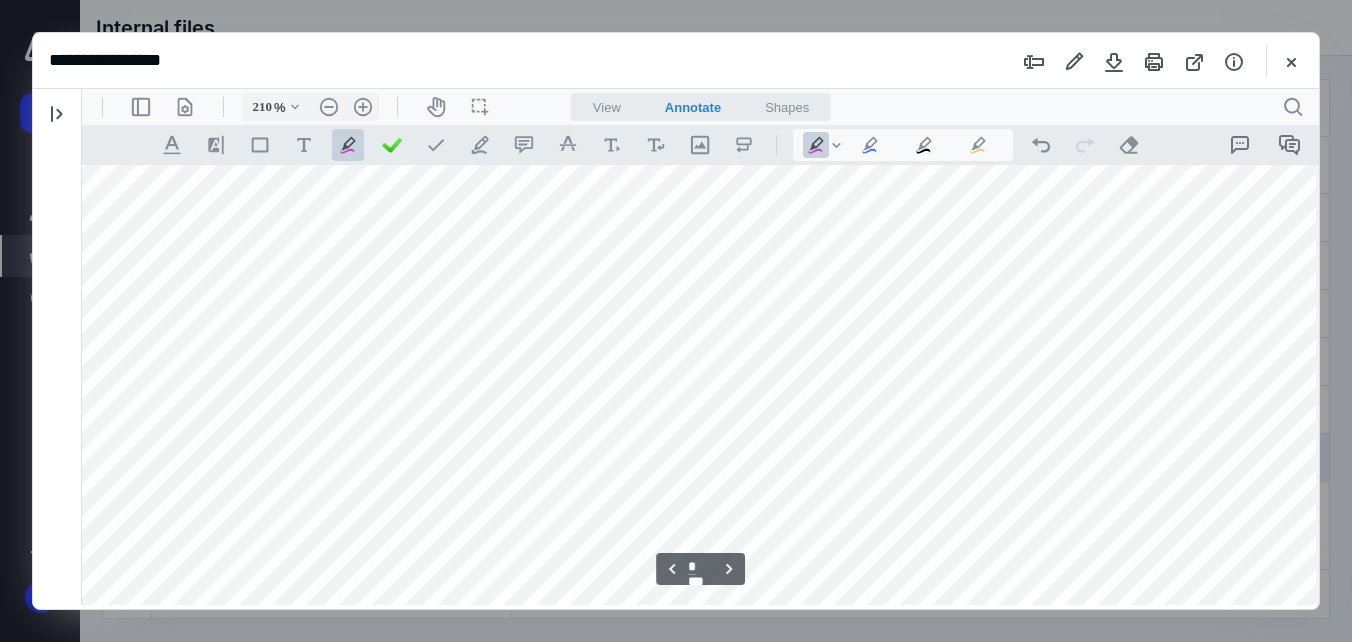 scroll, scrollTop: 4008, scrollLeft: 38, axis: both 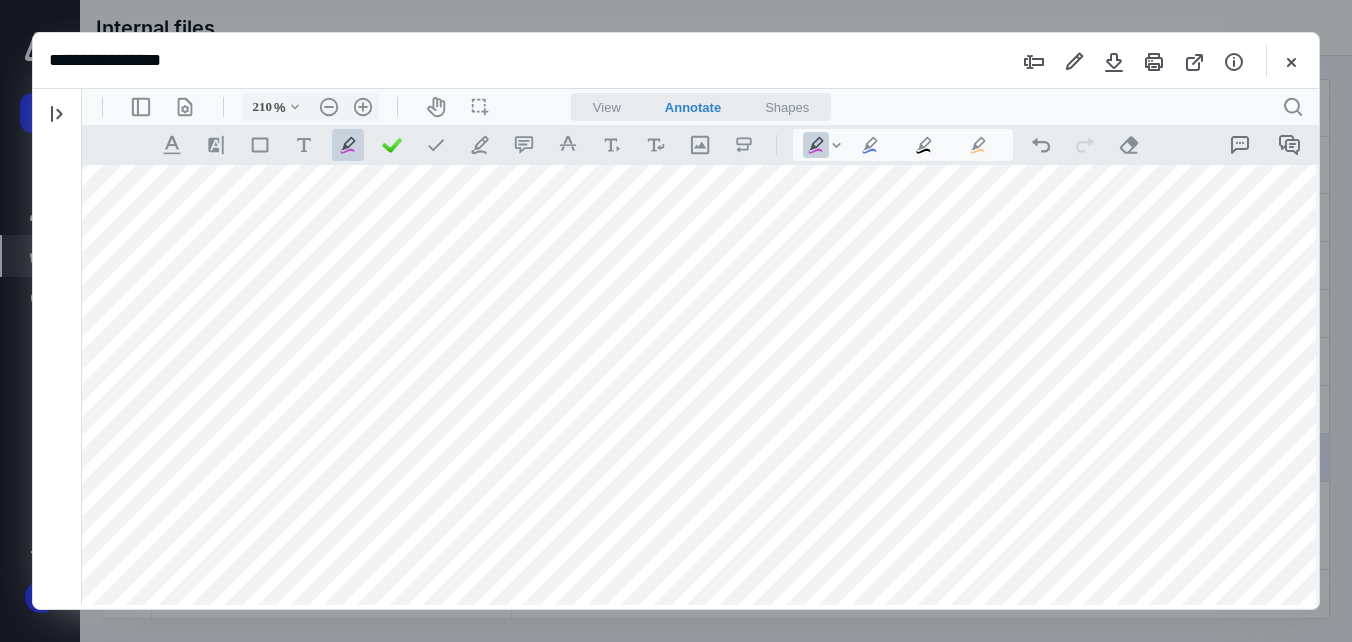 drag, startPoint x: 180, startPoint y: 294, endPoint x: 1137, endPoint y: 289, distance: 957.01306 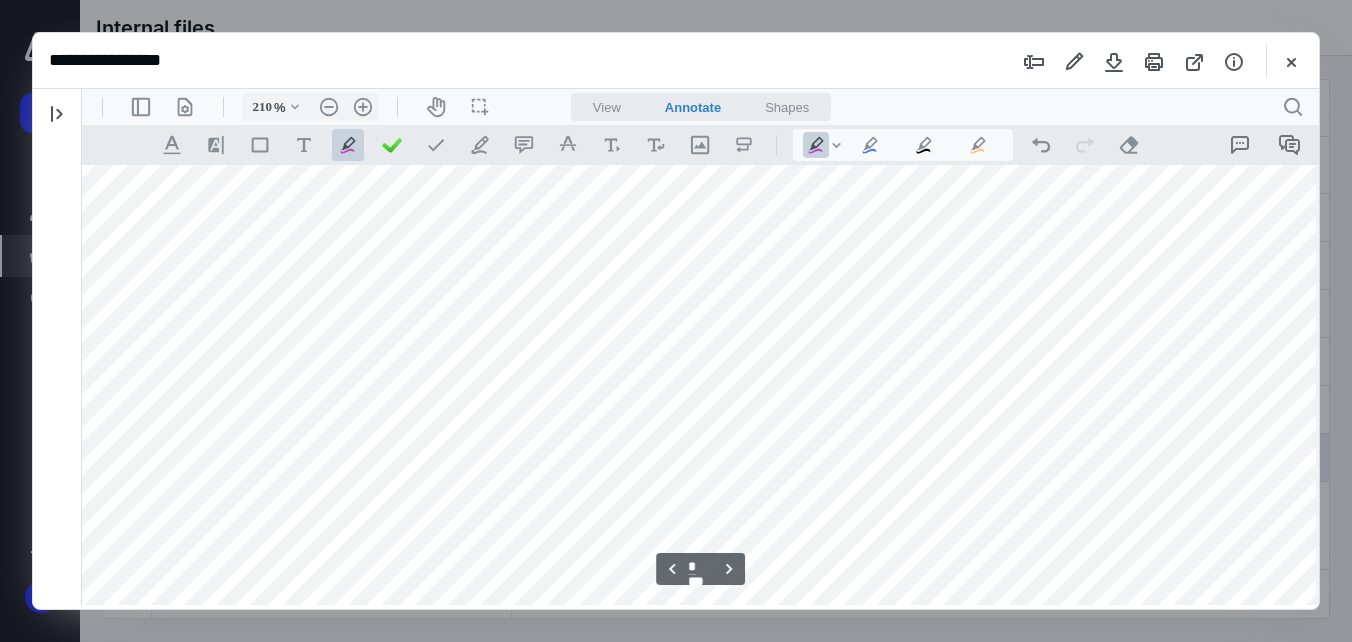 scroll, scrollTop: 4108, scrollLeft: 38, axis: both 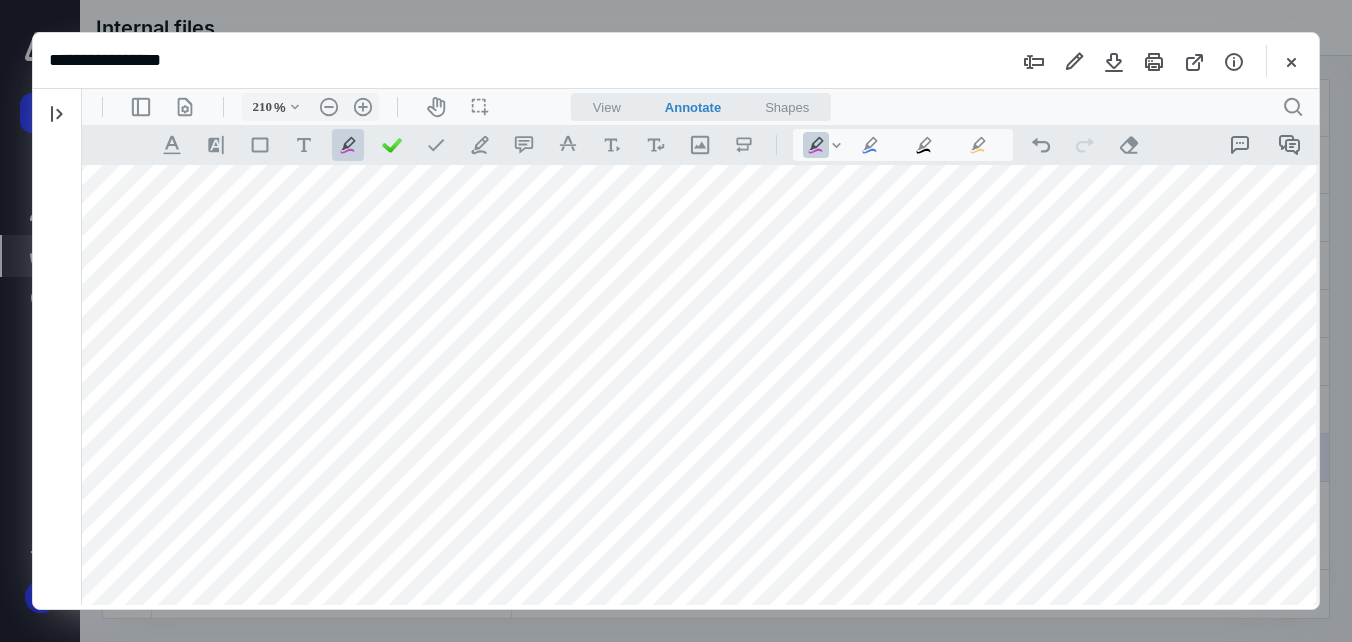 drag, startPoint x: 176, startPoint y: 235, endPoint x: 1157, endPoint y: 229, distance: 981.0184 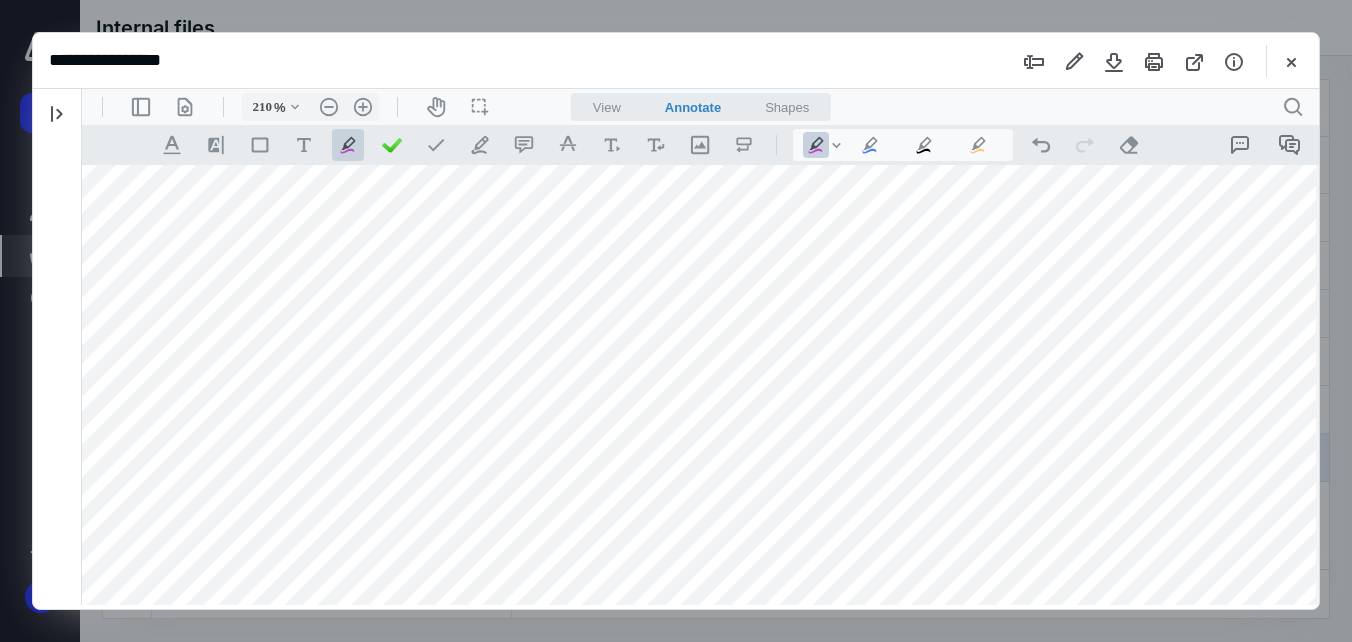 scroll, scrollTop: 4208, scrollLeft: 38, axis: both 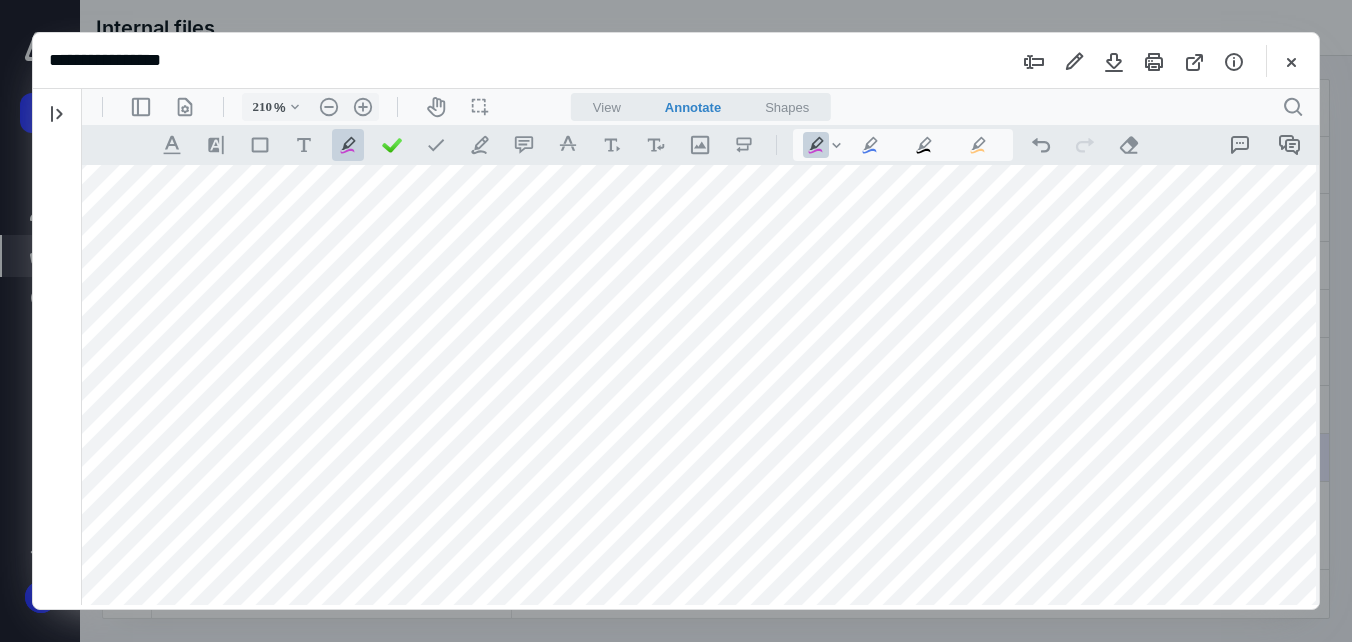 drag, startPoint x: 184, startPoint y: 205, endPoint x: 1134, endPoint y: 209, distance: 950.0084 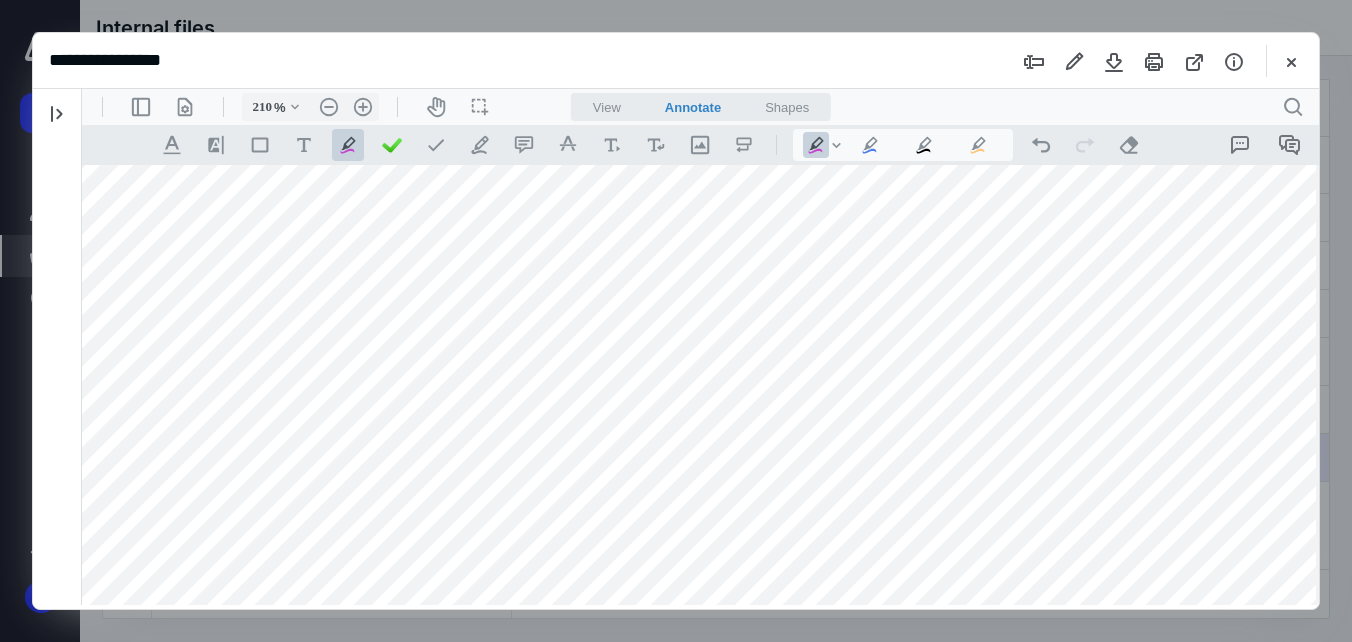 drag, startPoint x: 188, startPoint y: 221, endPoint x: 1114, endPoint y: 220, distance: 926.00055 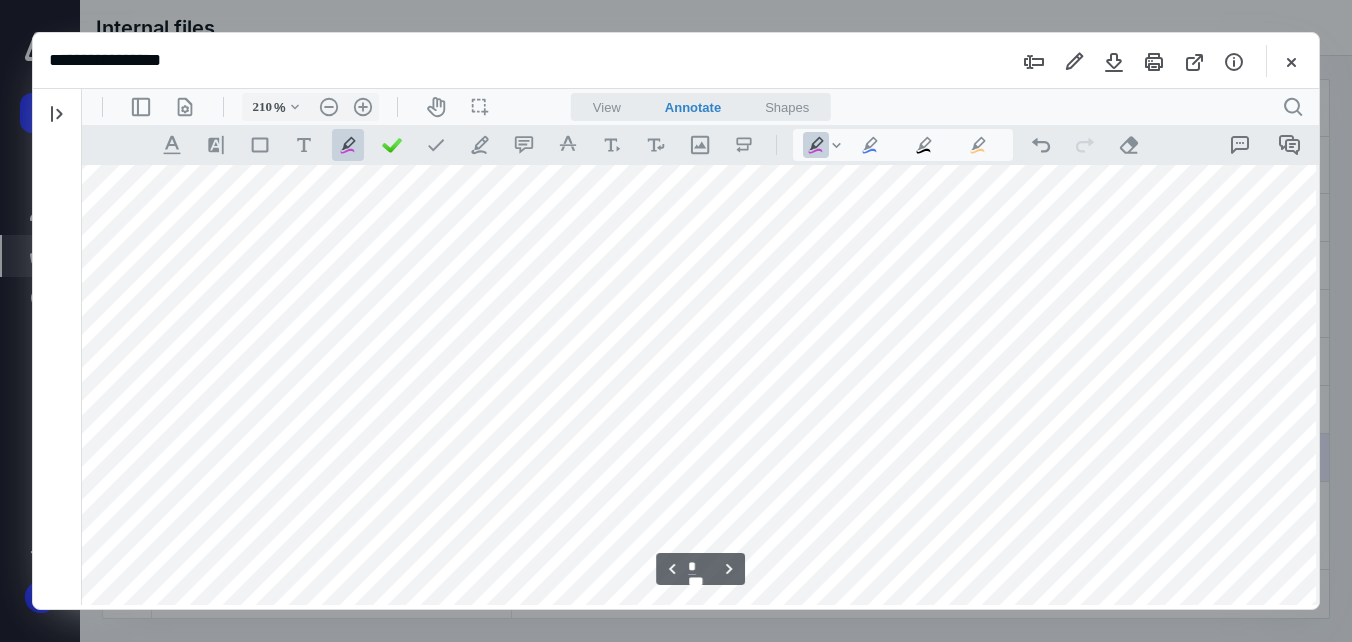 scroll, scrollTop: 4408, scrollLeft: 38, axis: both 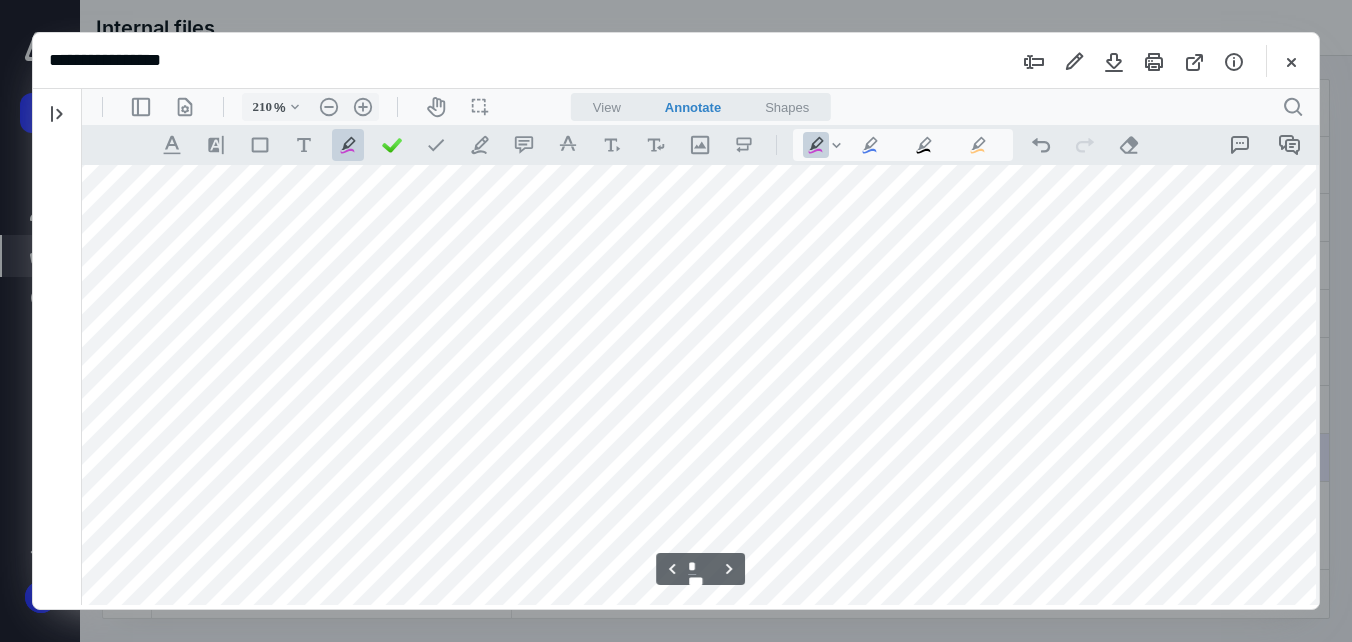 drag, startPoint x: 181, startPoint y: 233, endPoint x: 1124, endPoint y: 239, distance: 943.0191 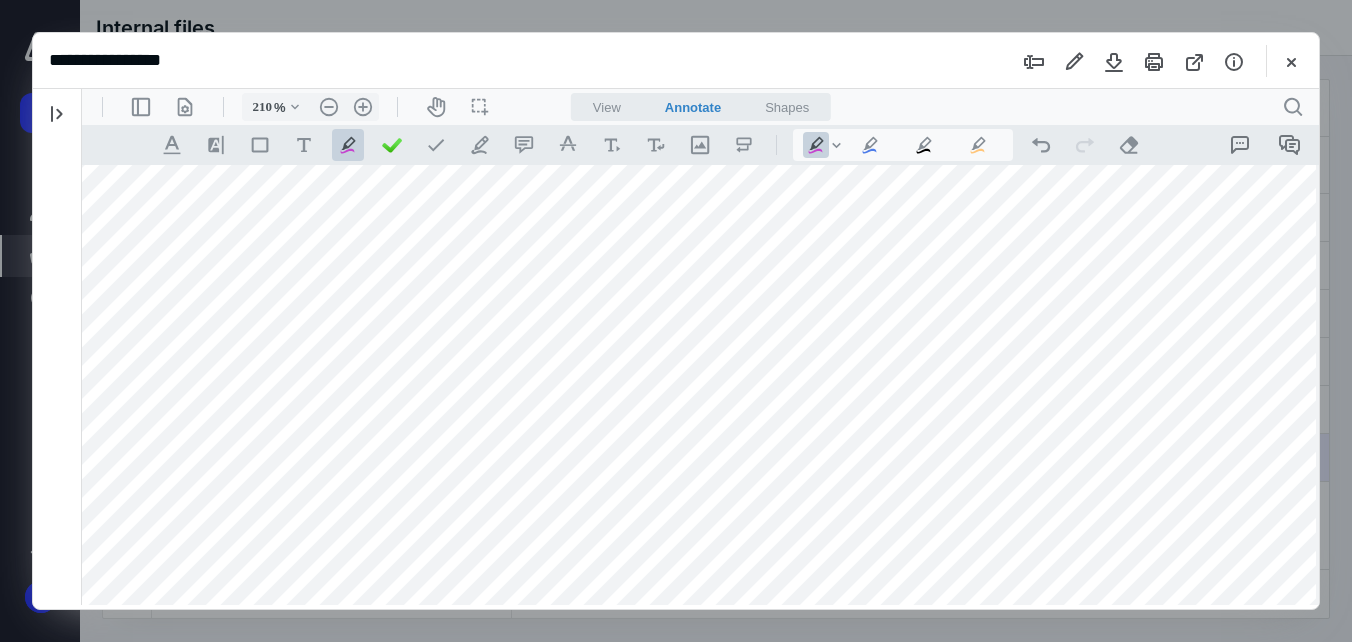 drag, startPoint x: 184, startPoint y: 273, endPoint x: 1118, endPoint y: 276, distance: 934.0048 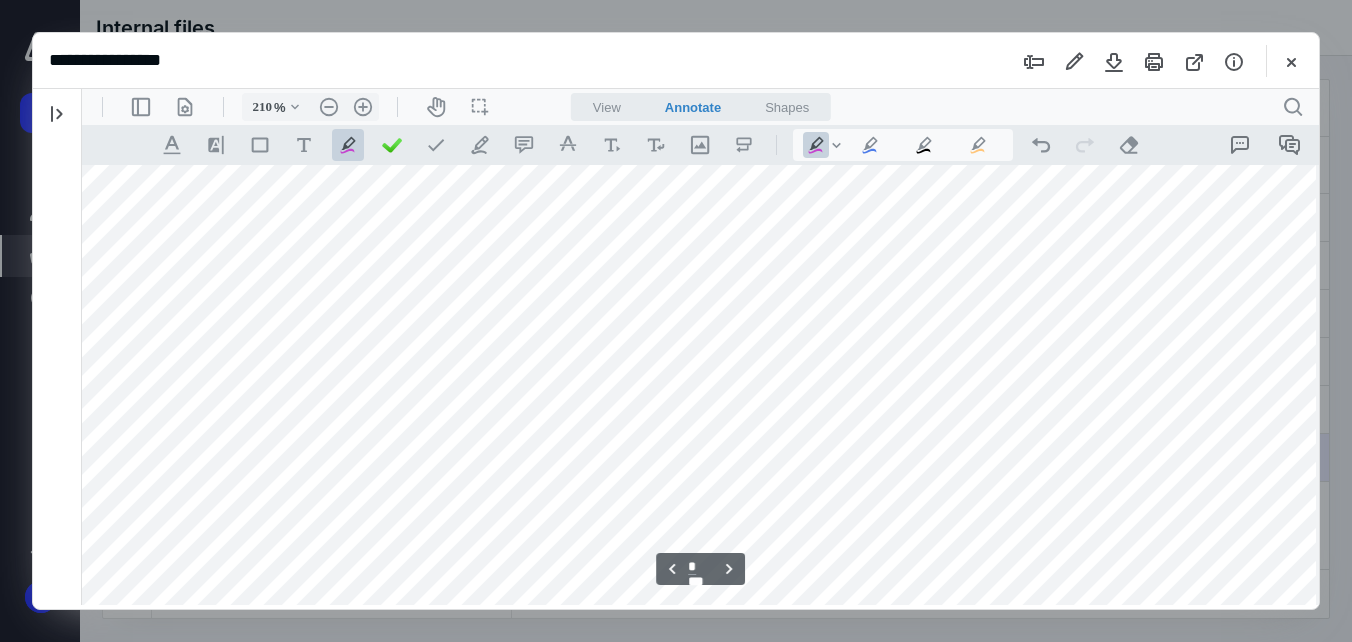 scroll, scrollTop: 4508, scrollLeft: 38, axis: both 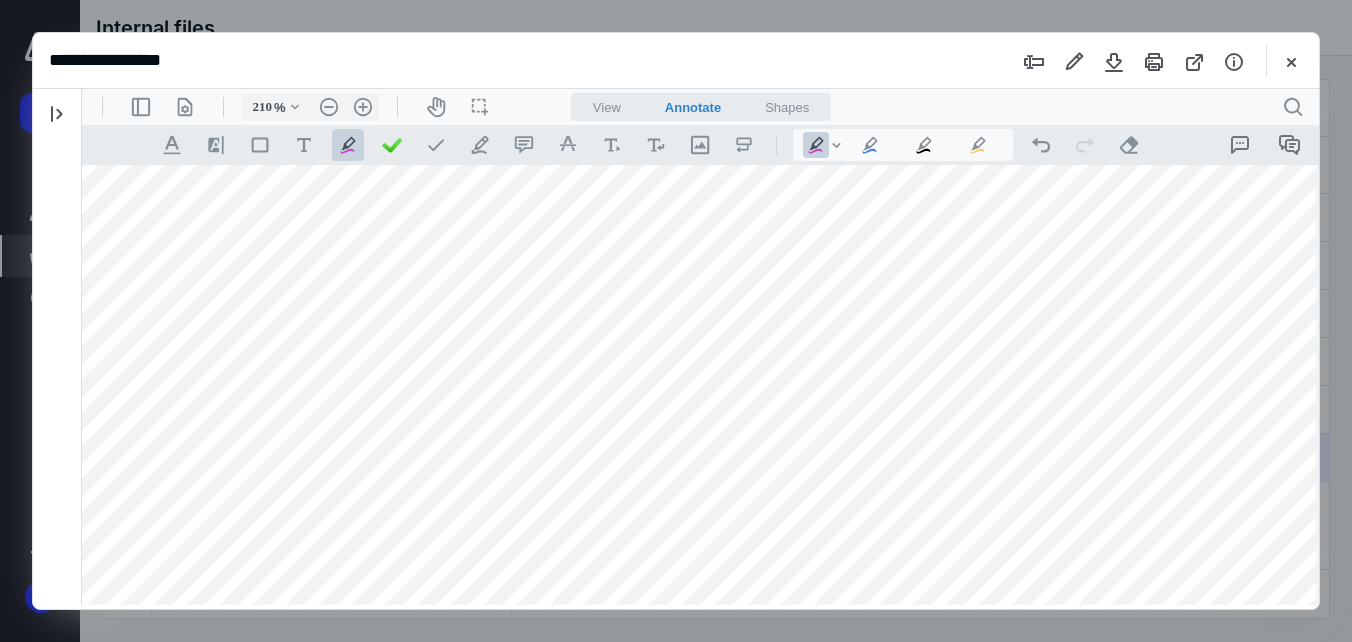 drag, startPoint x: 181, startPoint y: 207, endPoint x: 1140, endPoint y: 208, distance: 959.00055 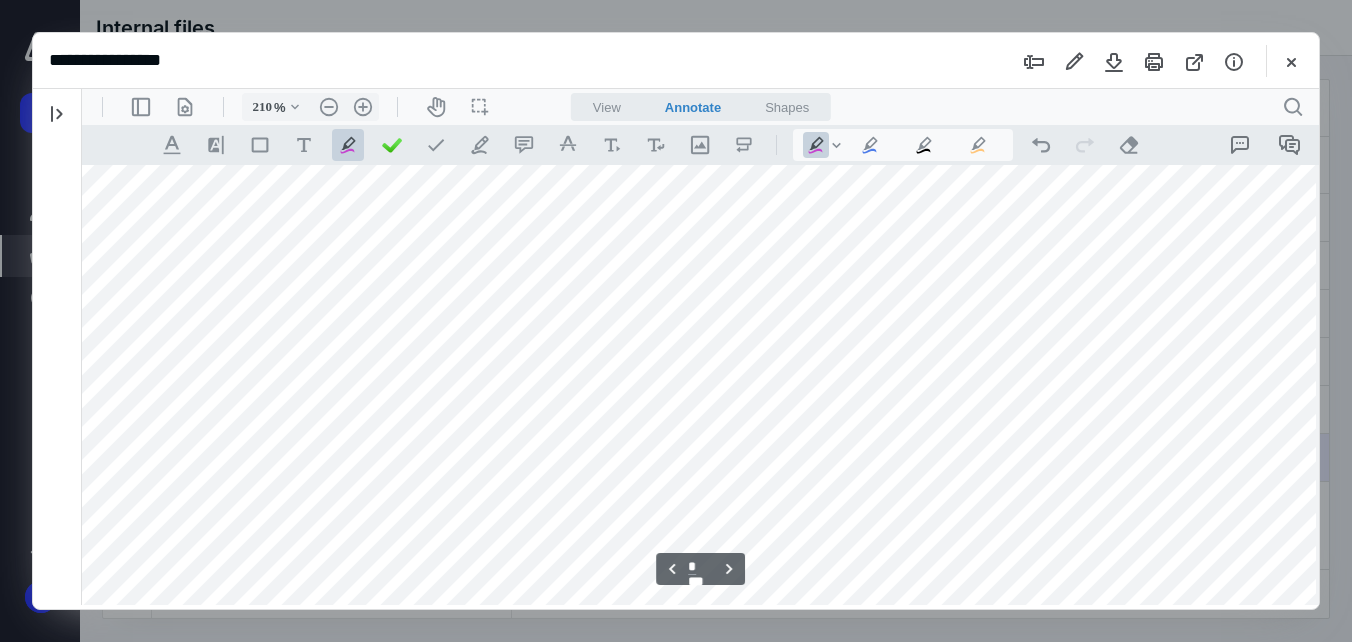 scroll, scrollTop: 4608, scrollLeft: 38, axis: both 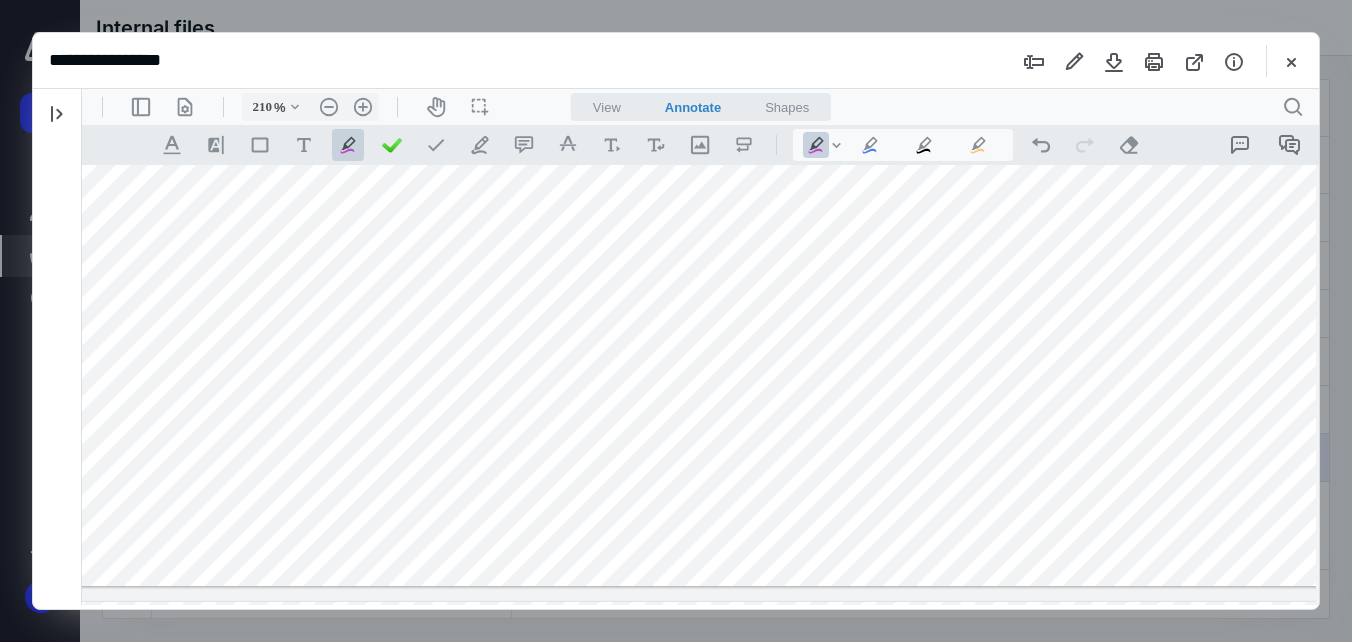 drag, startPoint x: 168, startPoint y: 339, endPoint x: 1136, endPoint y: 335, distance: 968.00824 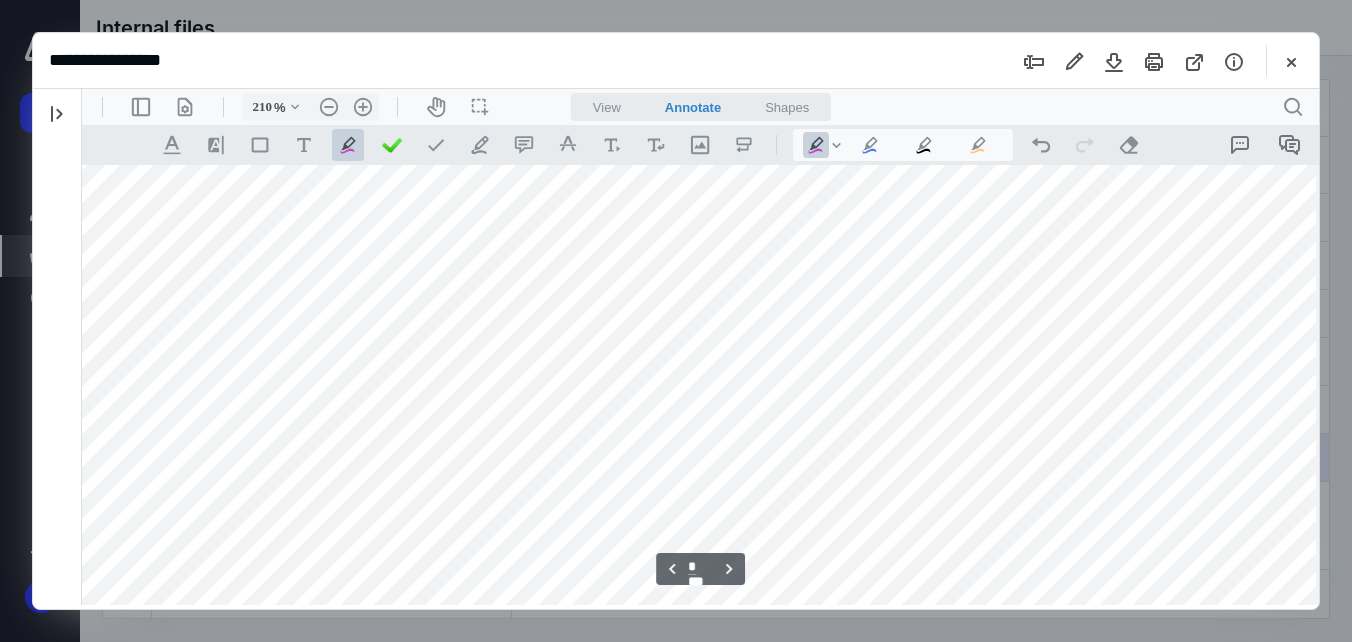 scroll, scrollTop: 5308, scrollLeft: 38, axis: both 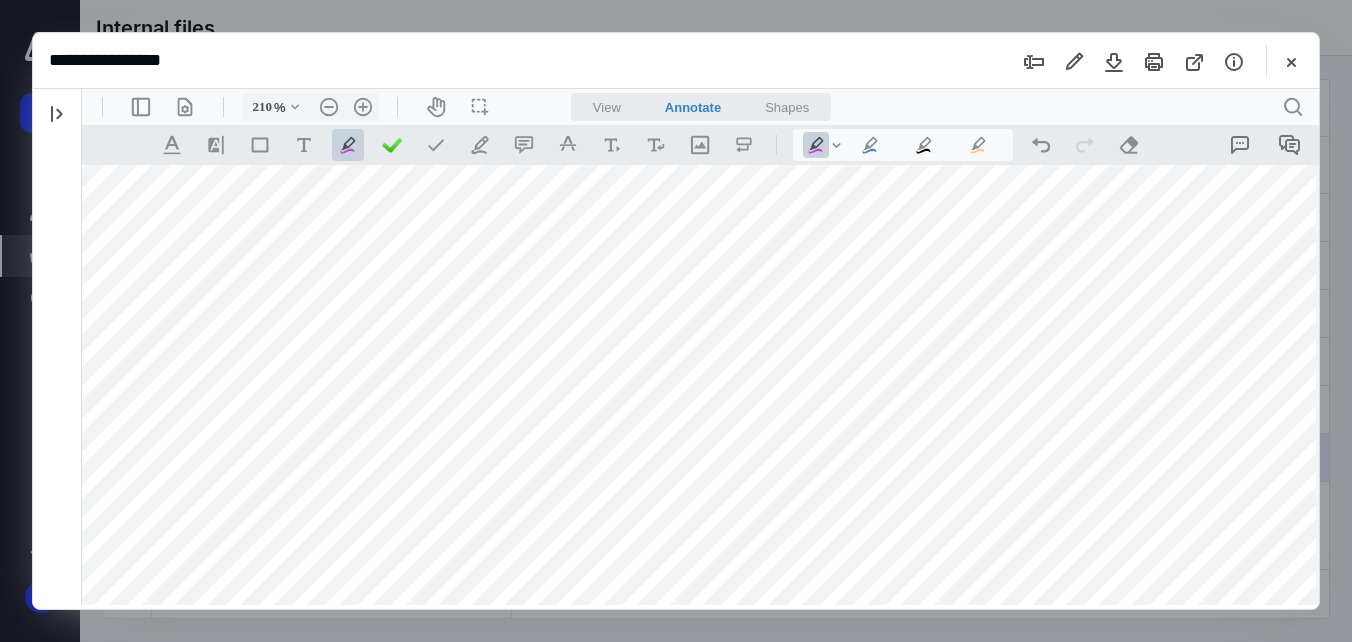 drag, startPoint x: 164, startPoint y: 237, endPoint x: 1218, endPoint y: 234, distance: 1054.0043 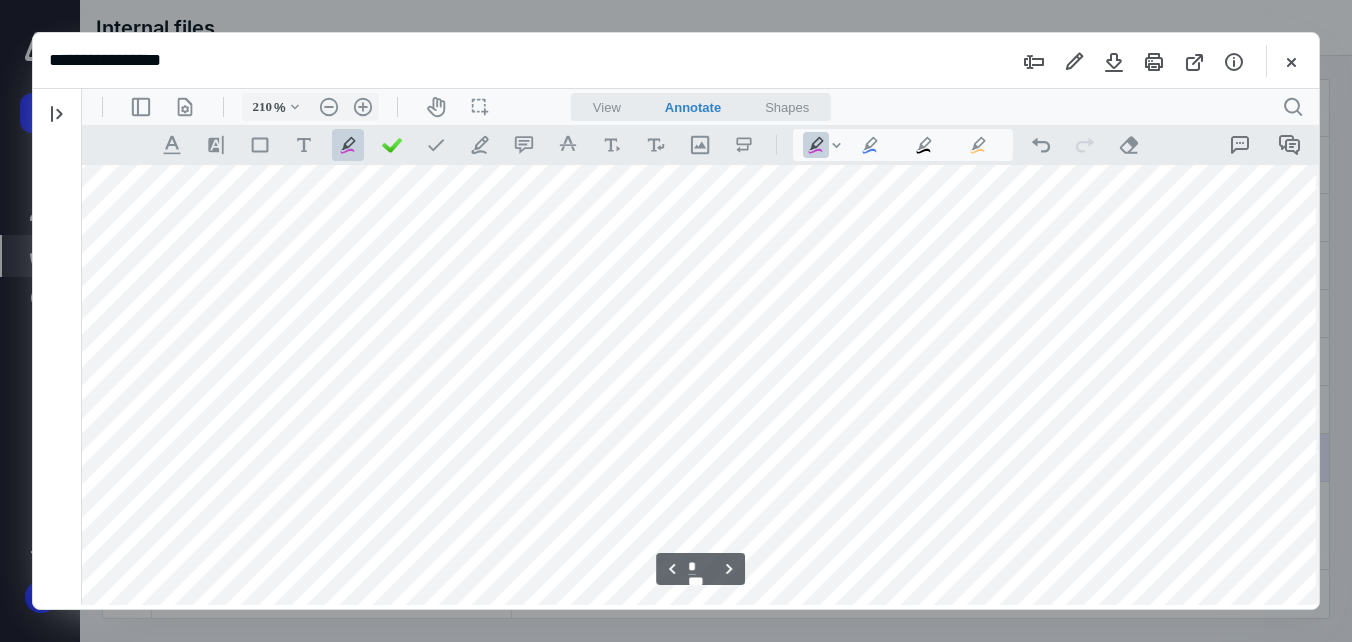 scroll, scrollTop: 5408, scrollLeft: 38, axis: both 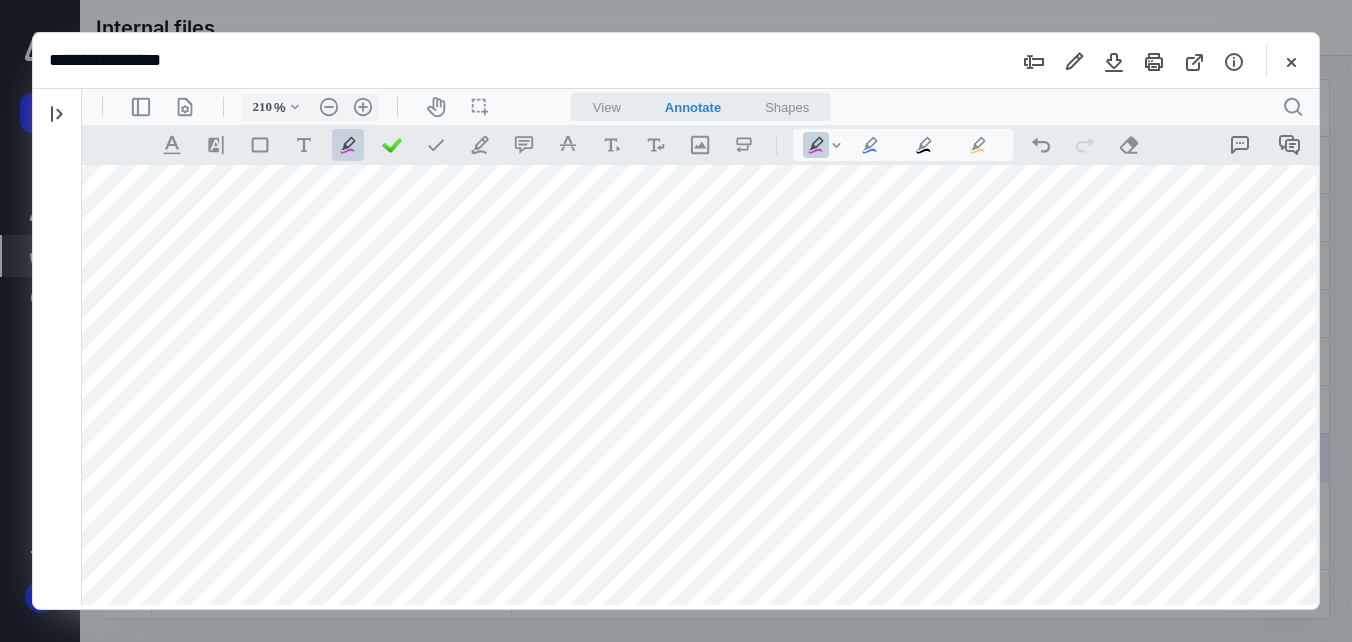 drag, startPoint x: 172, startPoint y: 220, endPoint x: 1105, endPoint y: 218, distance: 933.00214 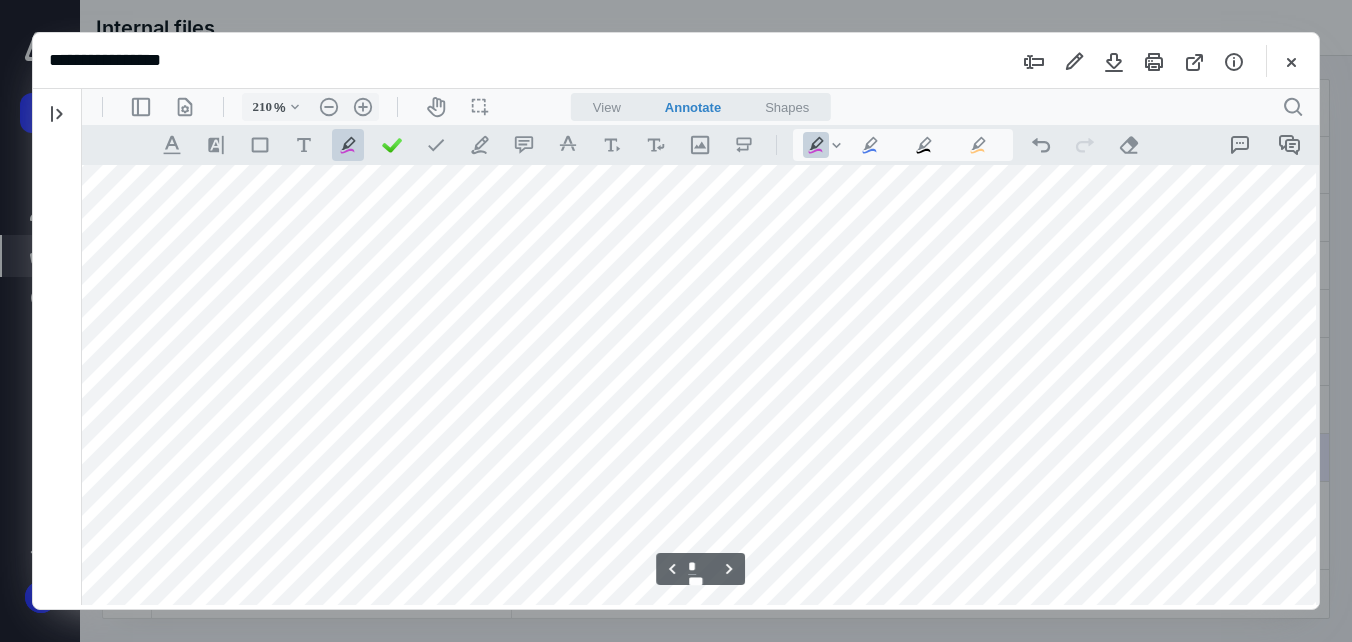scroll, scrollTop: 5608, scrollLeft: 38, axis: both 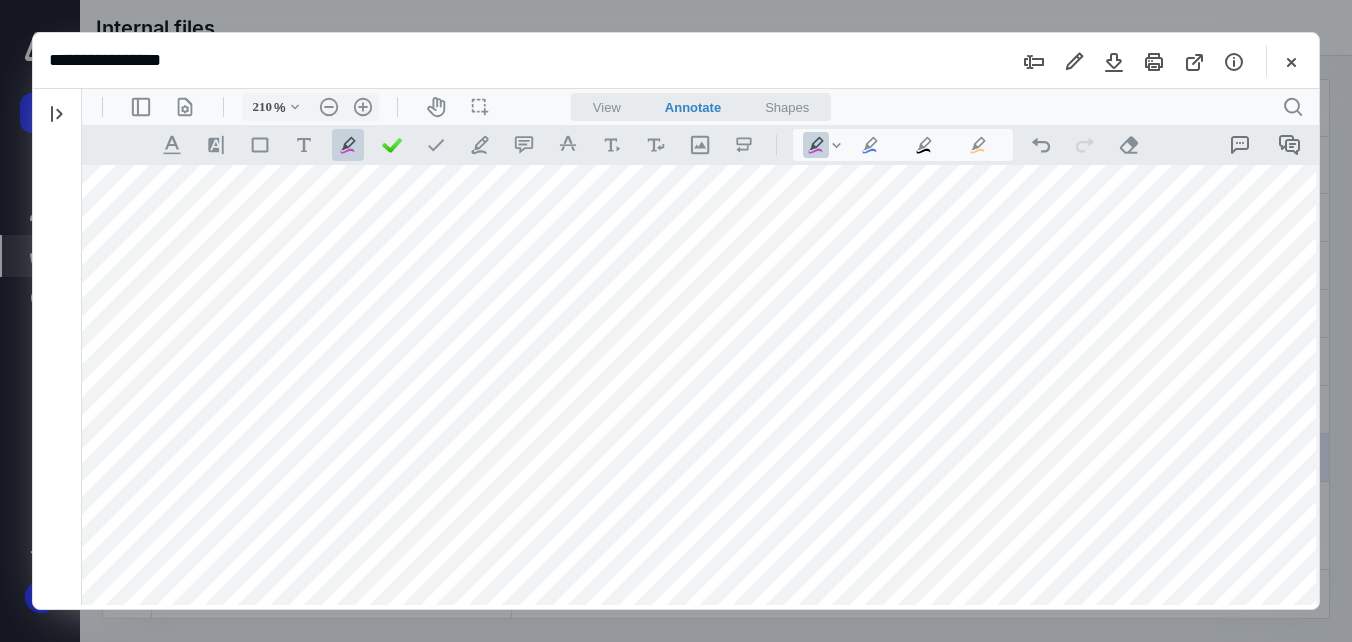 drag, startPoint x: 183, startPoint y: 183, endPoint x: 1144, endPoint y: 189, distance: 961.01874 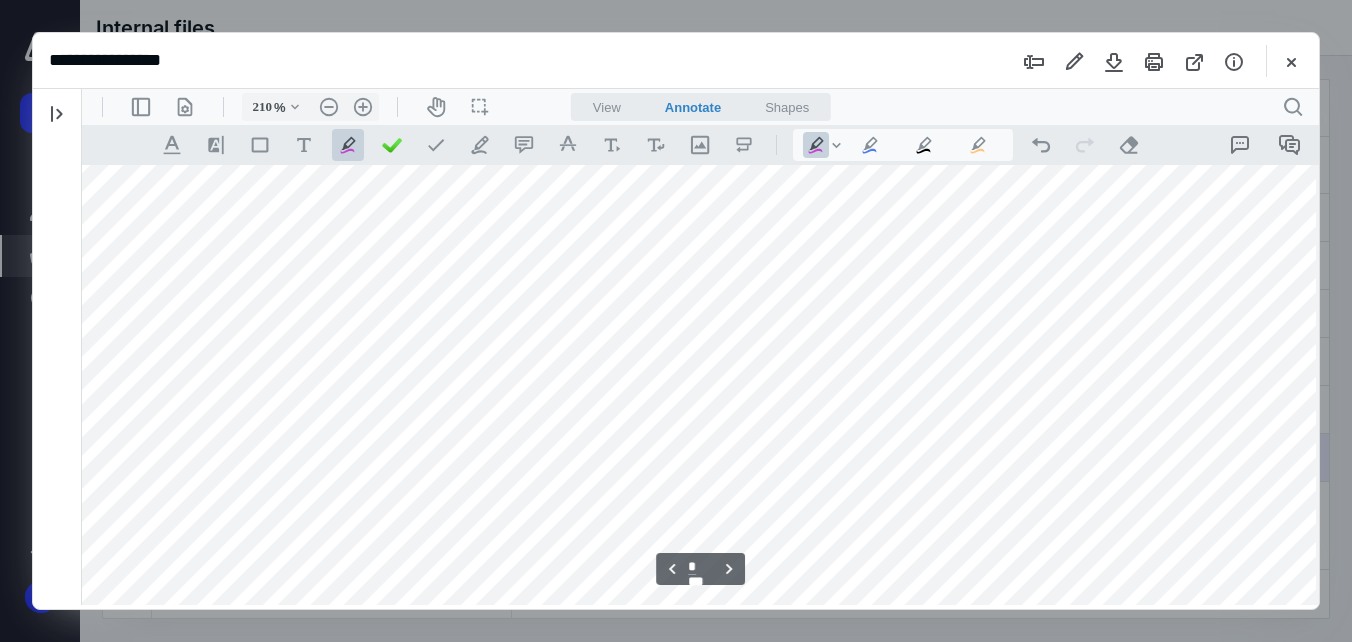 scroll, scrollTop: 8208, scrollLeft: 38, axis: both 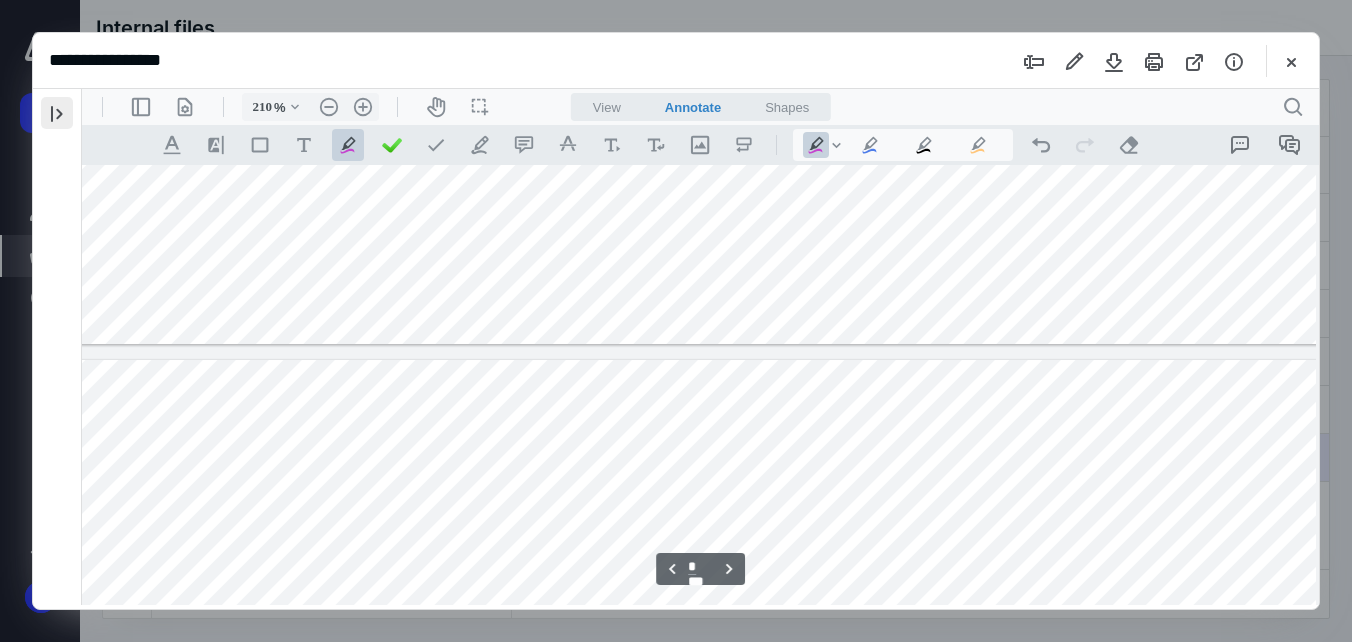 click at bounding box center (57, 113) 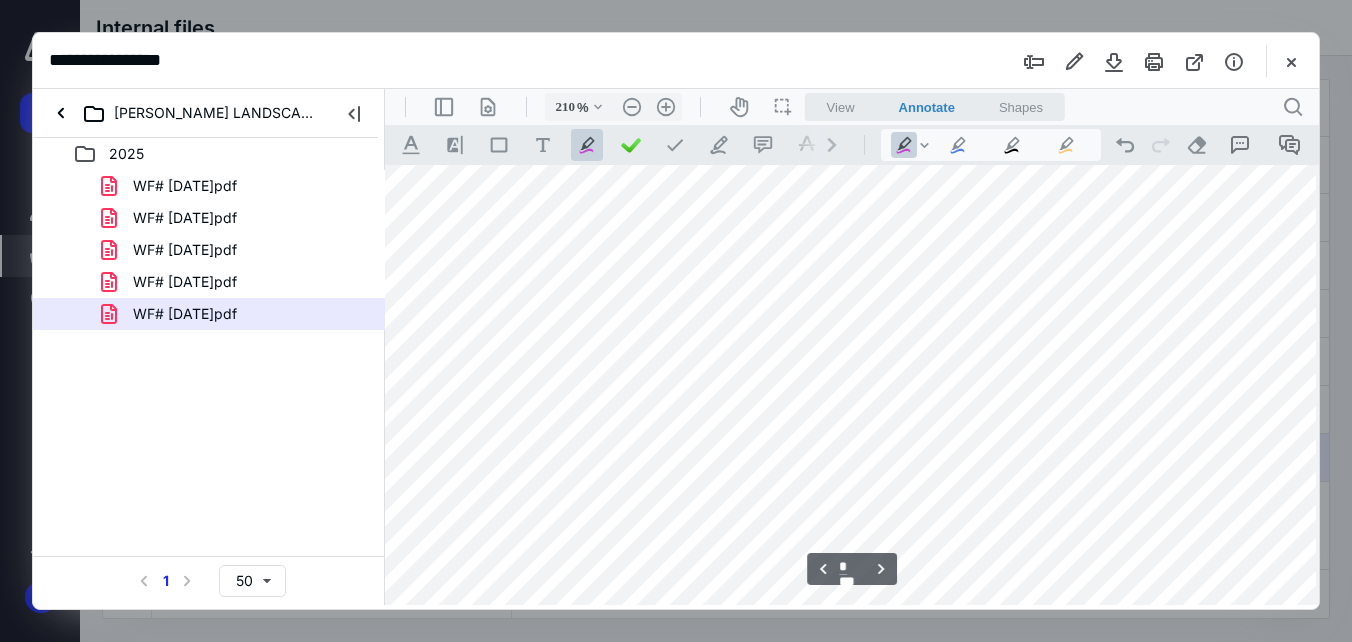 scroll, scrollTop: 8208, scrollLeft: 38, axis: both 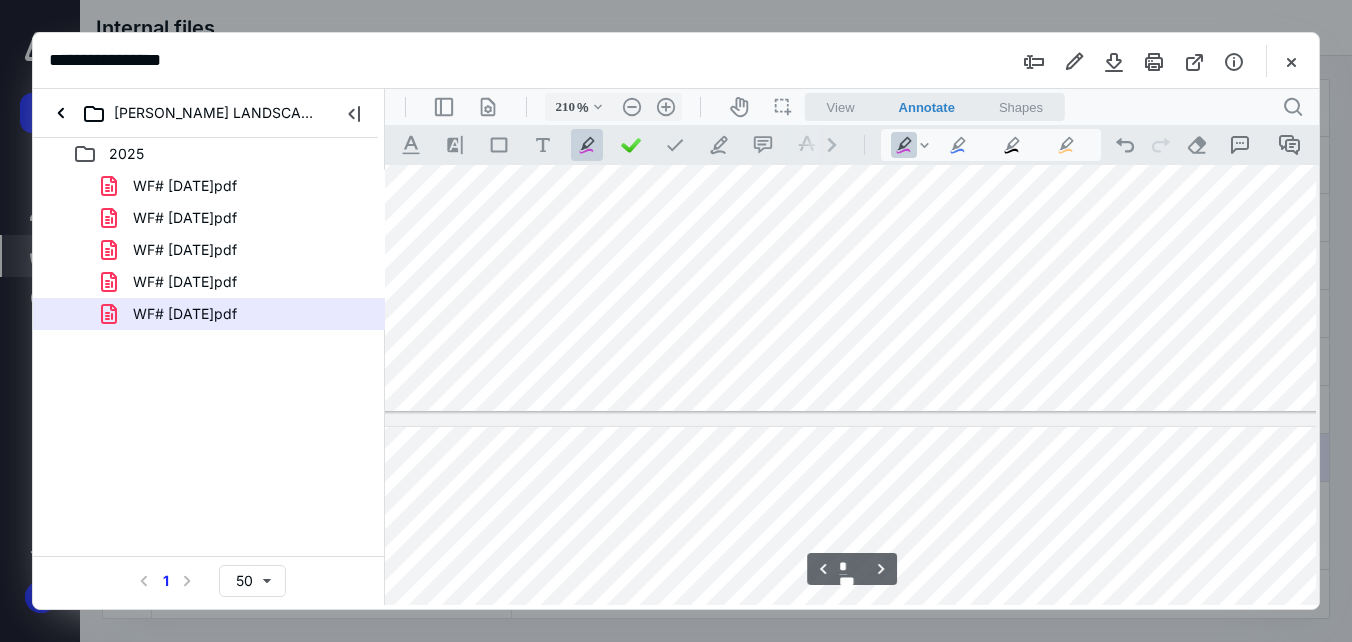 type on "*" 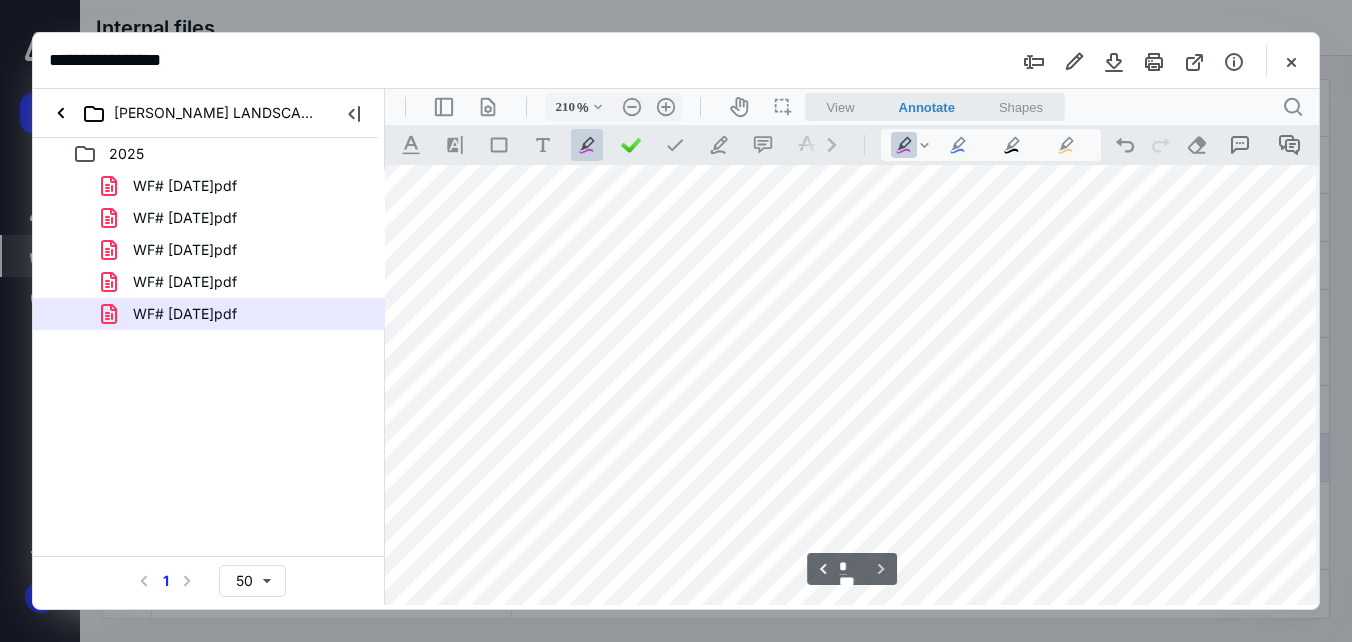 scroll, scrollTop: 12999, scrollLeft: 38, axis: both 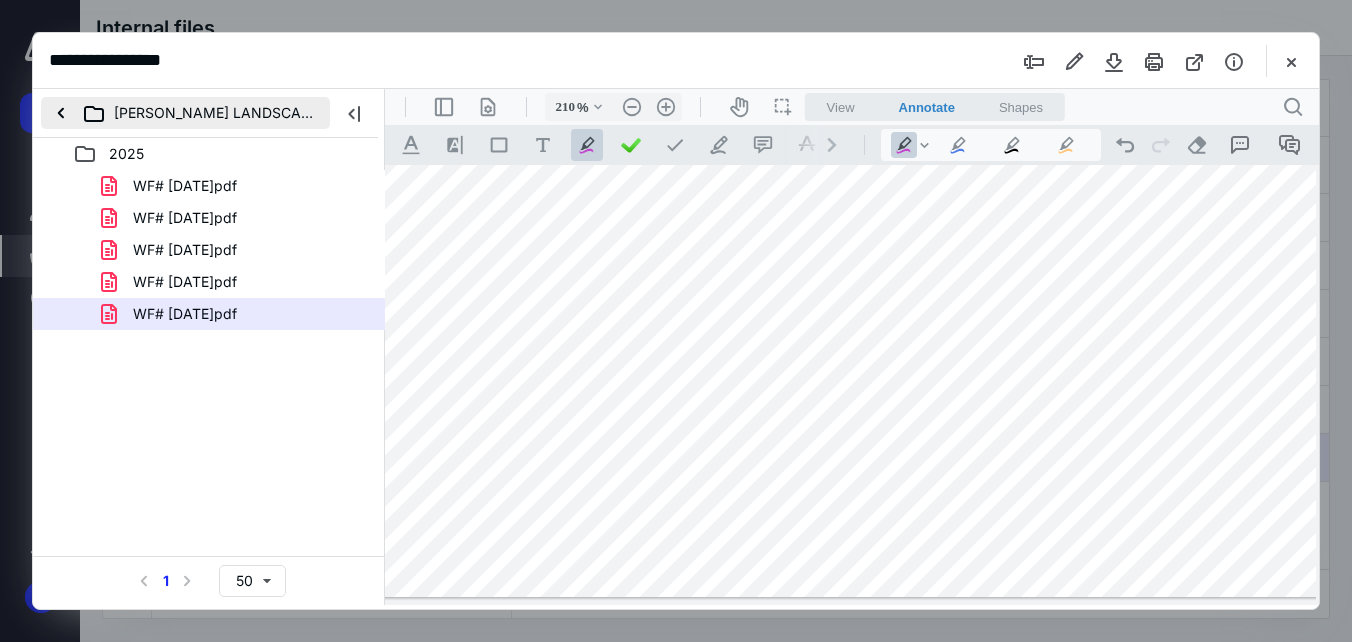 click on "[PERSON_NAME] LANDSCAPING" at bounding box center (185, 113) 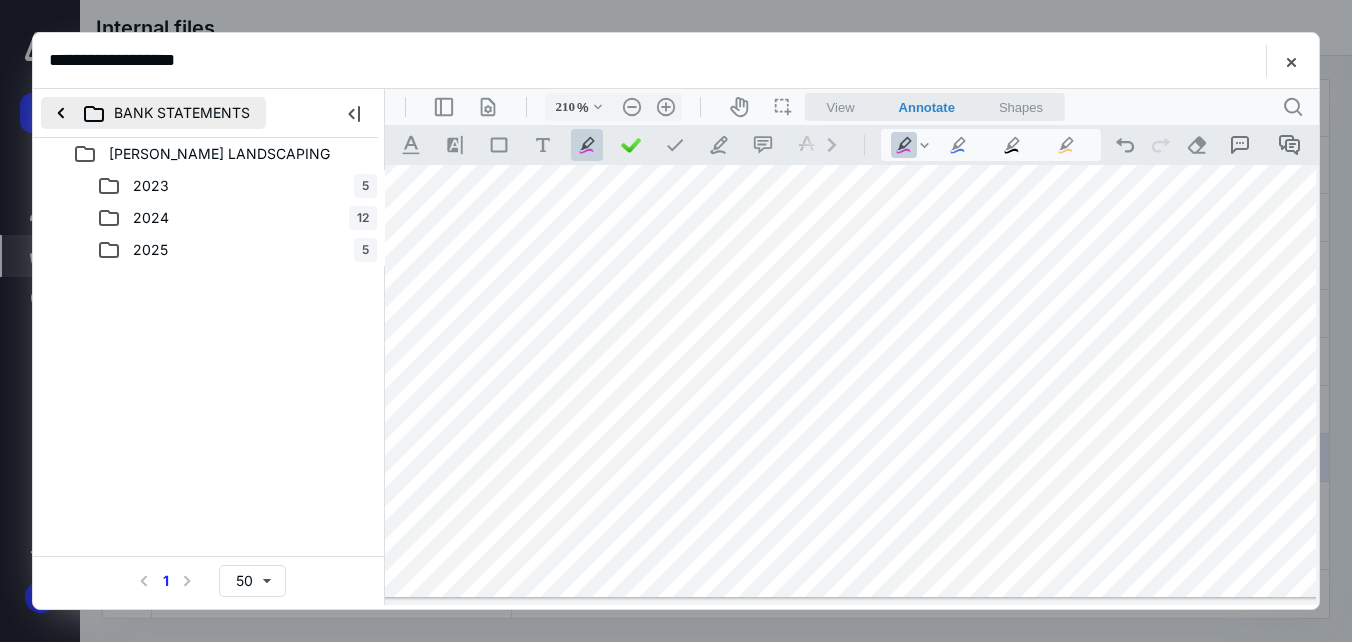 click on "BANK STATEMENTS" at bounding box center [153, 113] 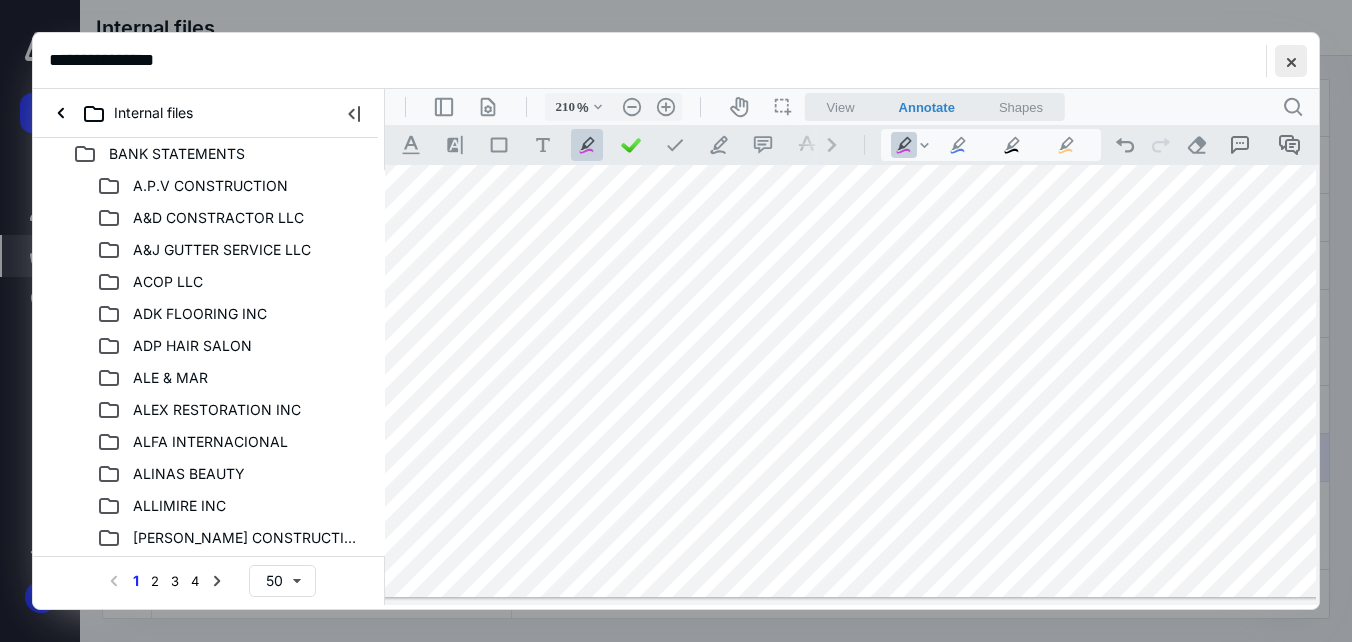 click at bounding box center (1291, 61) 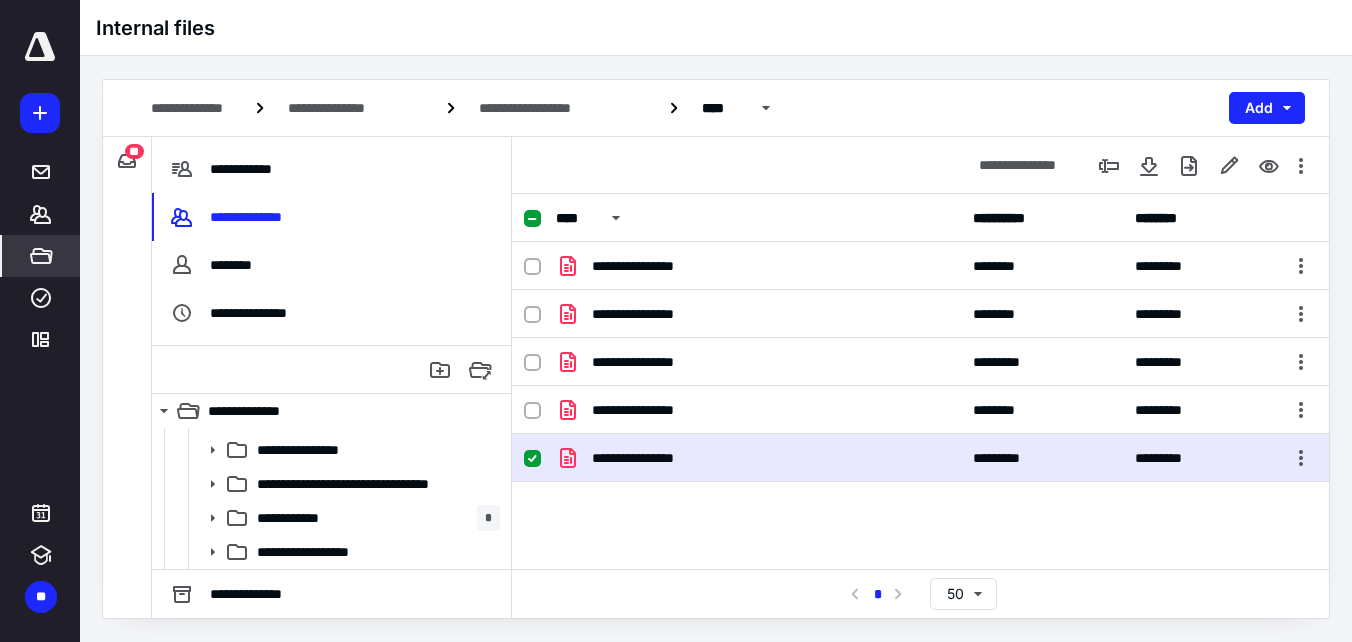 scroll, scrollTop: 2000, scrollLeft: 0, axis: vertical 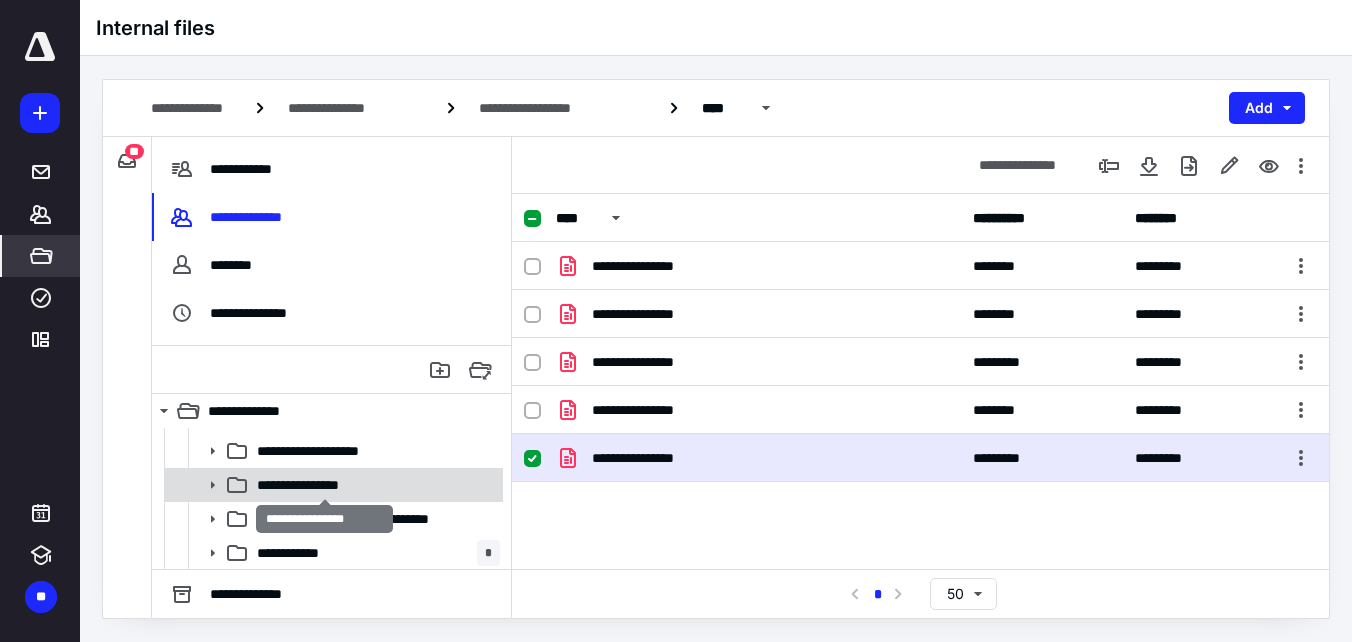 click on "**********" at bounding box center (325, 485) 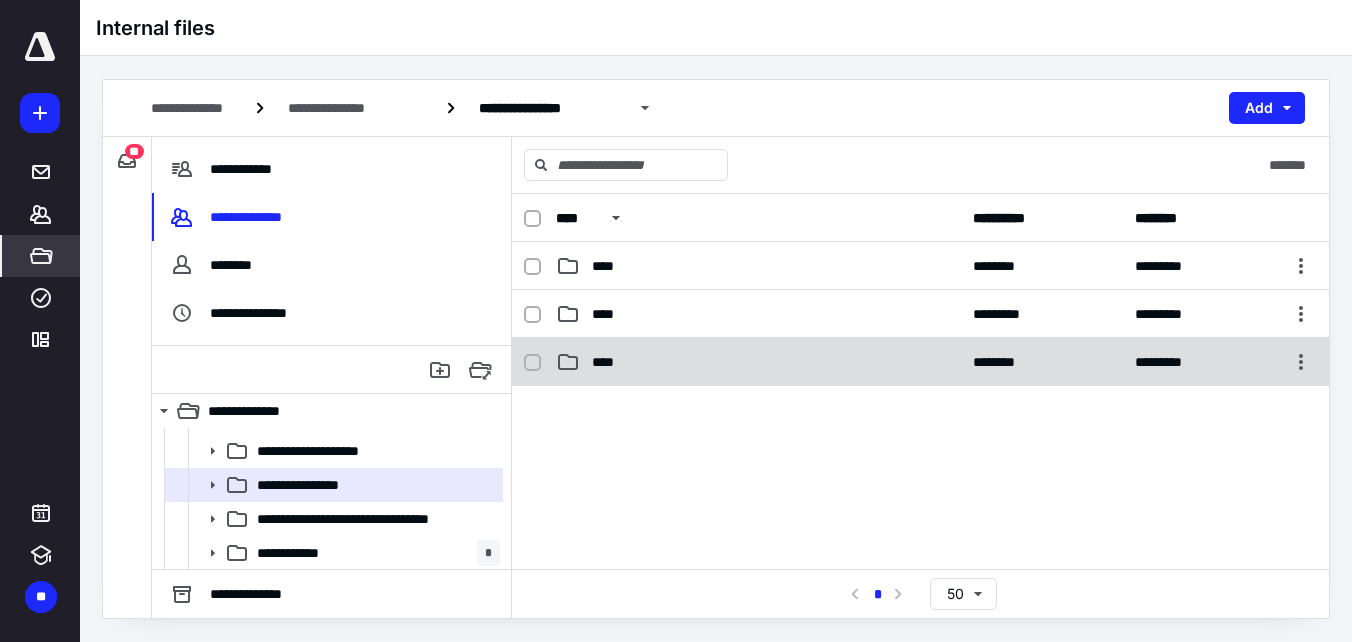click on "**** ******** *********" at bounding box center (920, 362) 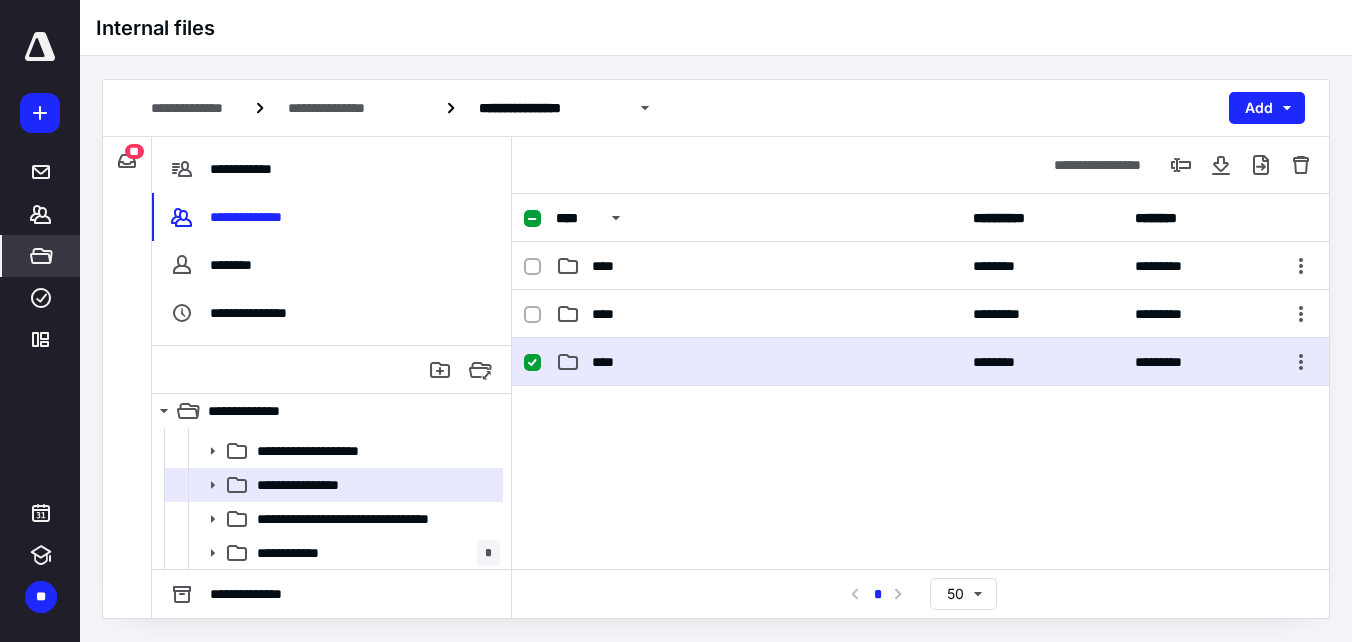 click on "**** ******** *********" at bounding box center (920, 362) 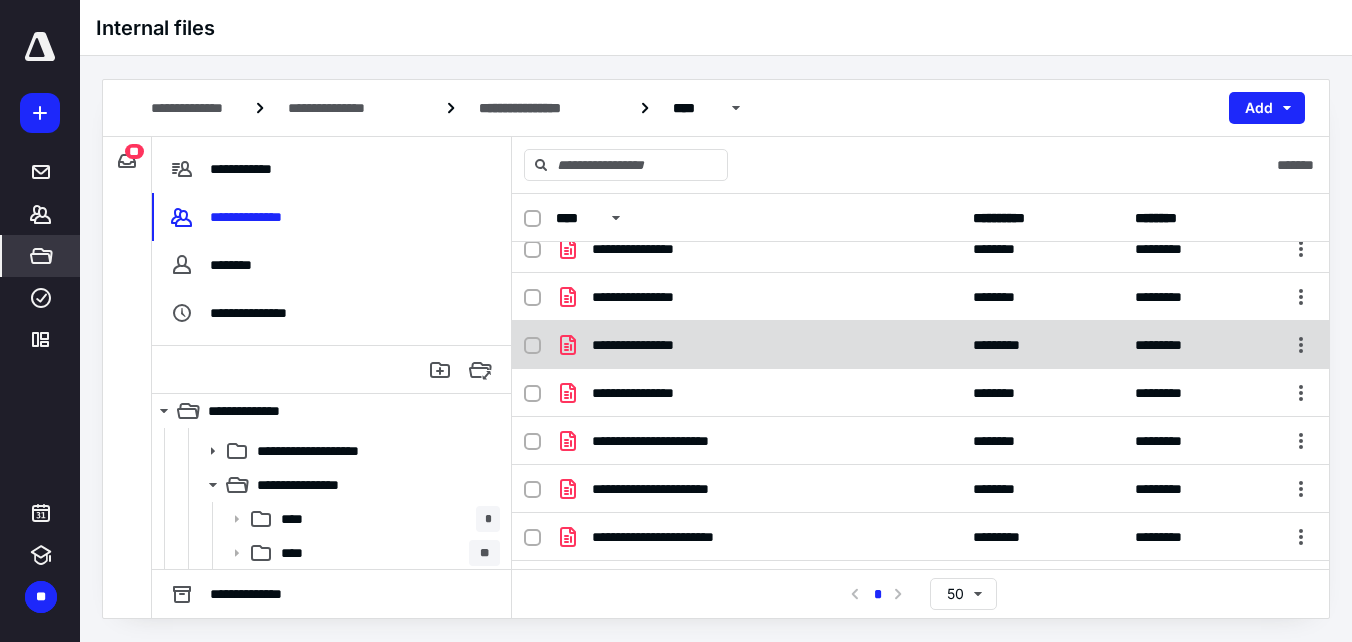 scroll, scrollTop: 105, scrollLeft: 0, axis: vertical 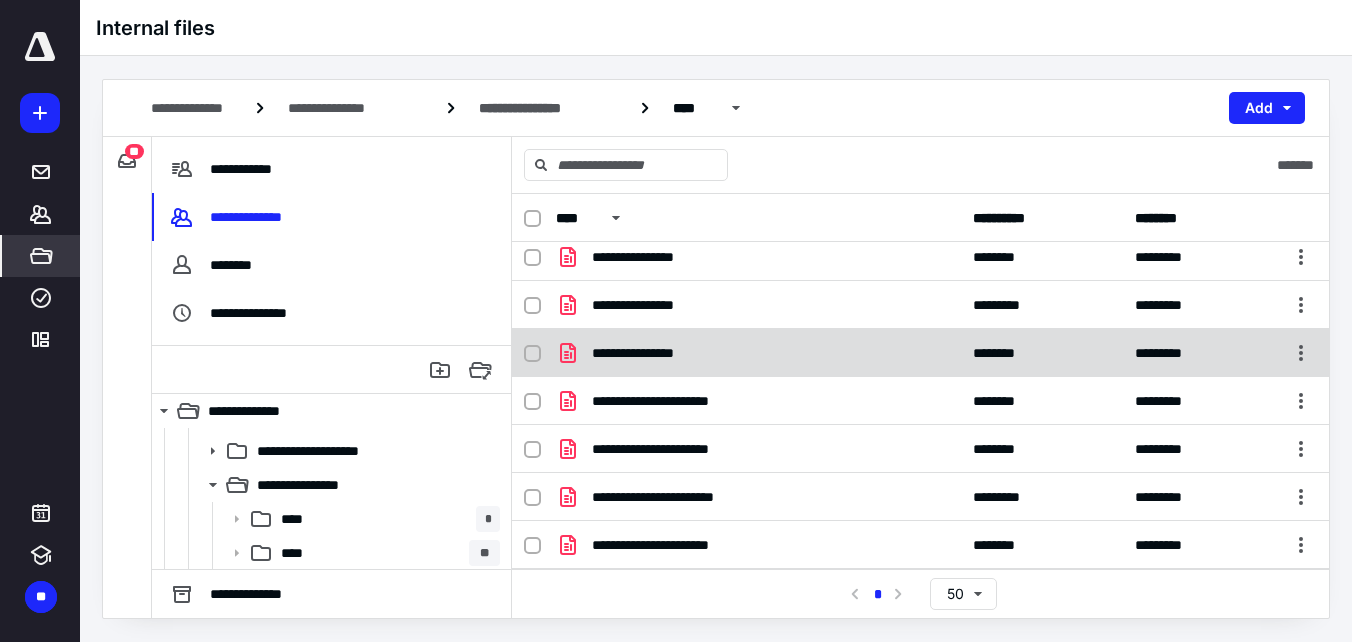 click on "**********" at bounding box center (758, 353) 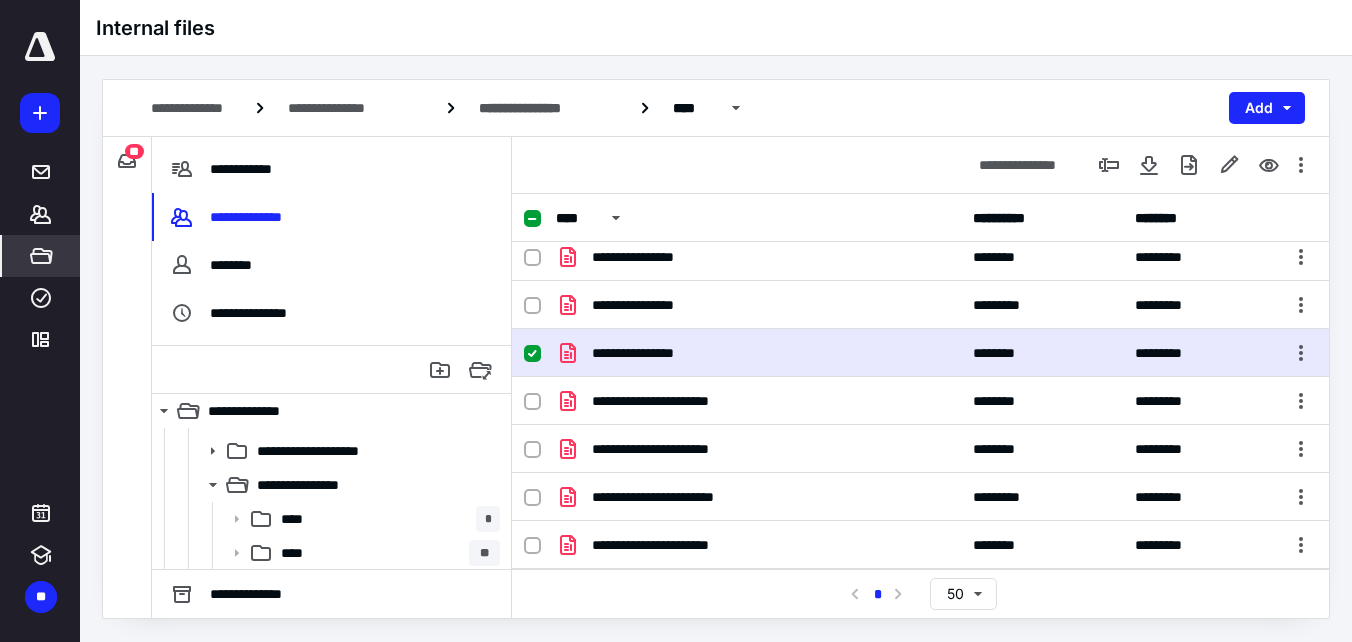 click on "**********" at bounding box center [758, 353] 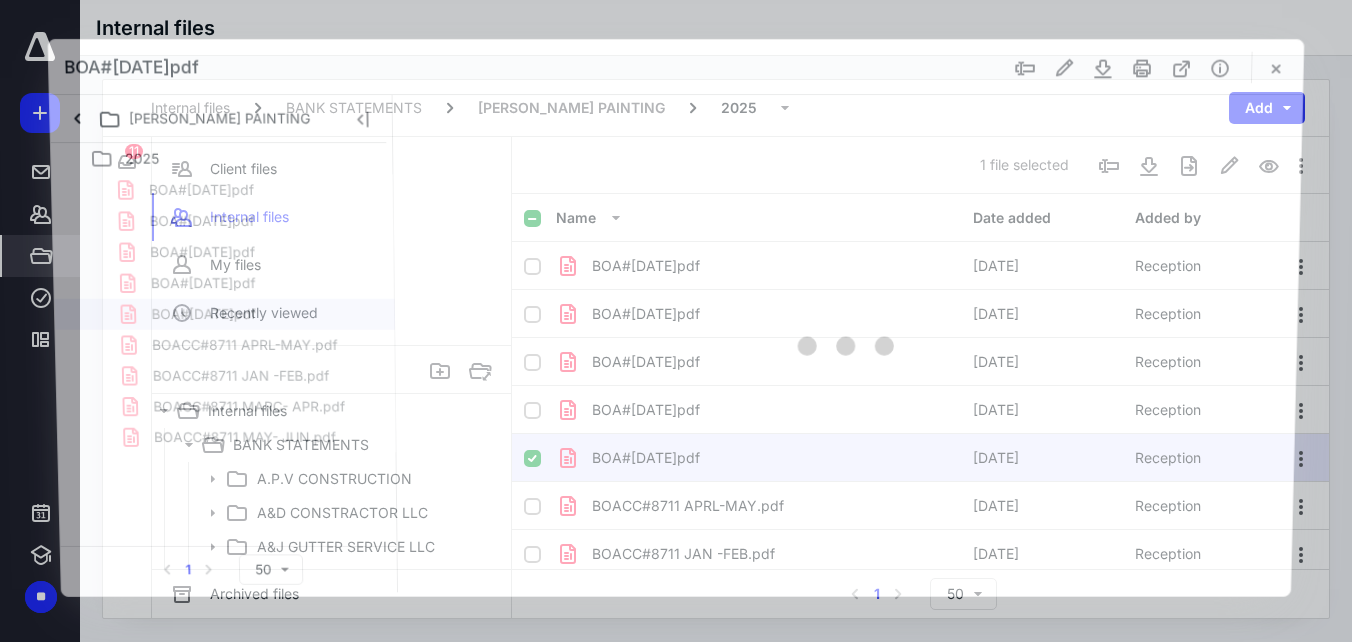 scroll, scrollTop: 2000, scrollLeft: 0, axis: vertical 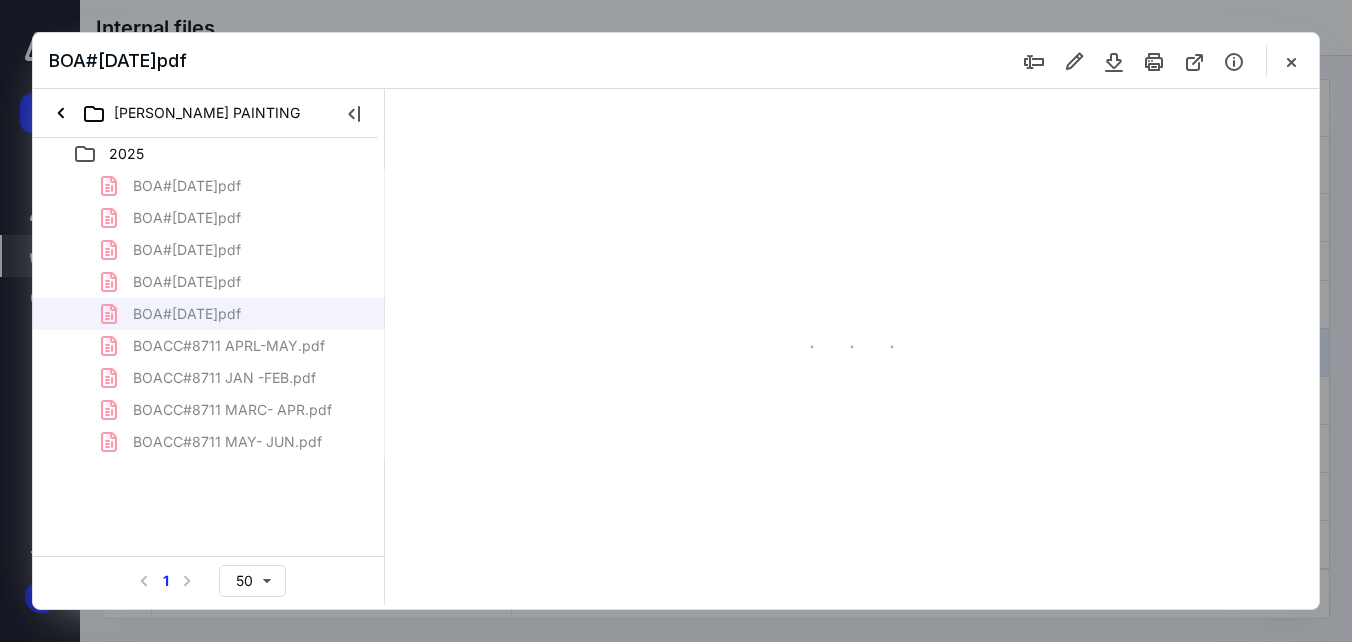 type on "56" 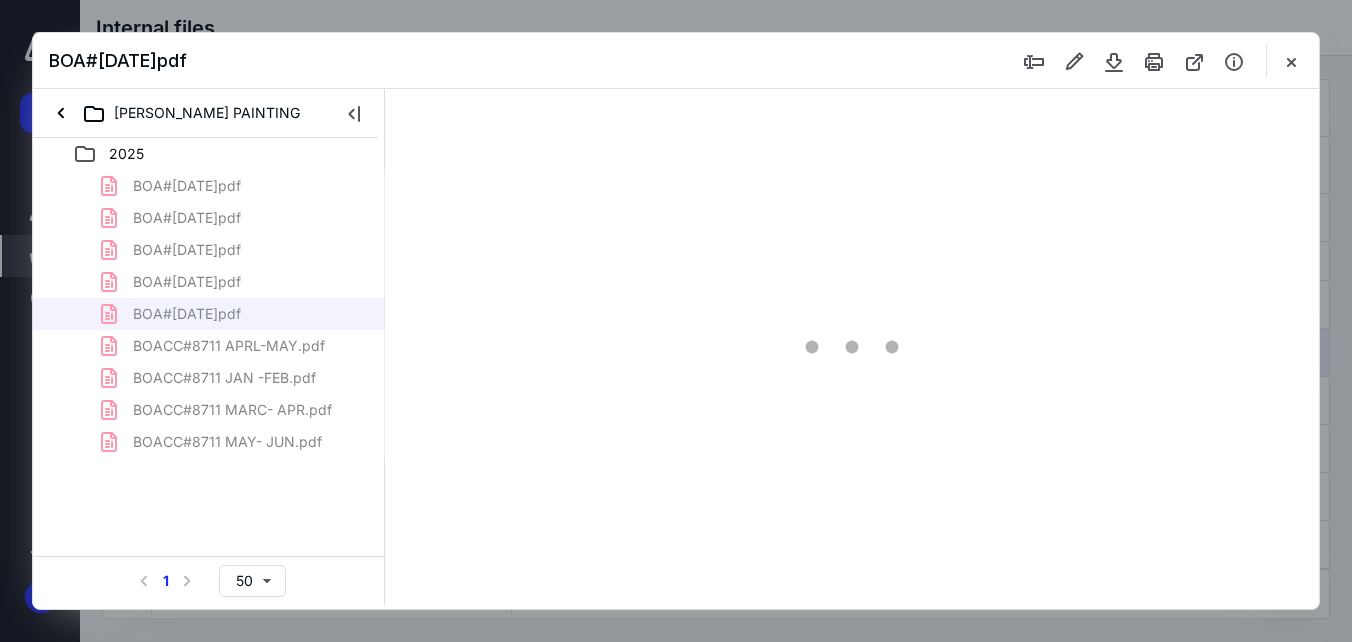scroll, scrollTop: 78, scrollLeft: 0, axis: vertical 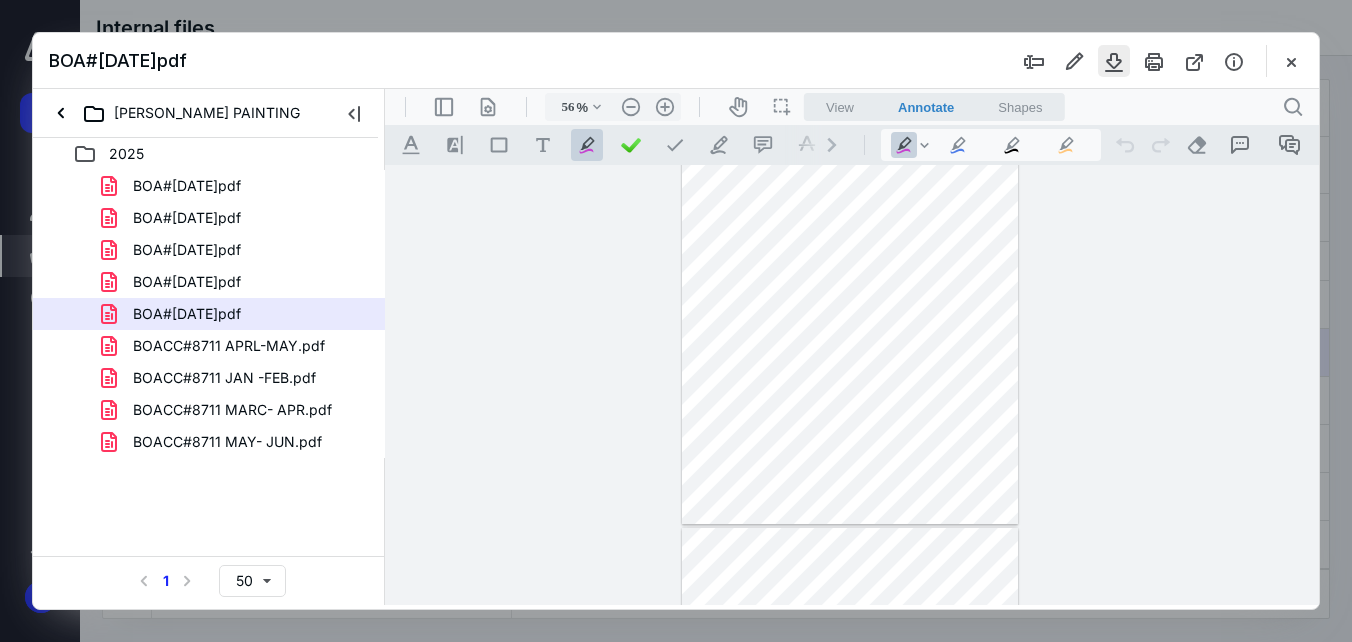click at bounding box center [1114, 61] 